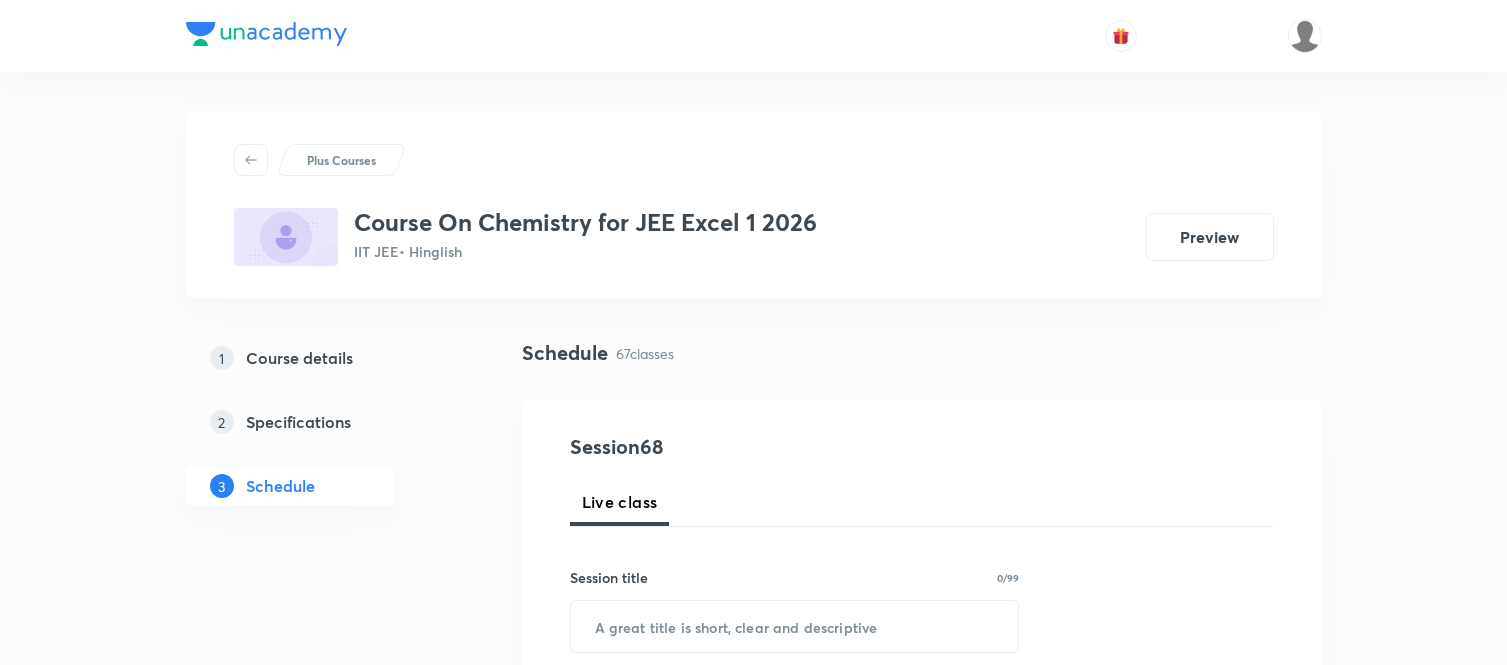 scroll, scrollTop: 0, scrollLeft: 0, axis: both 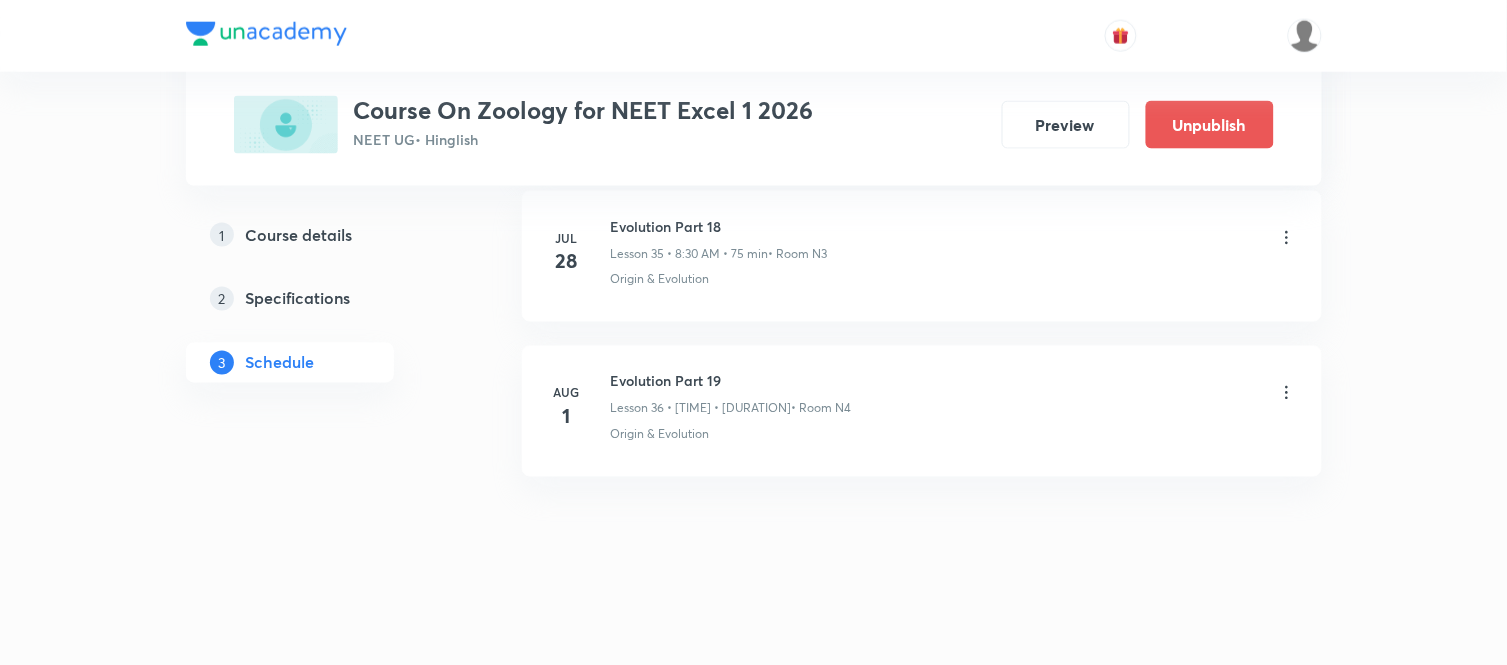 click 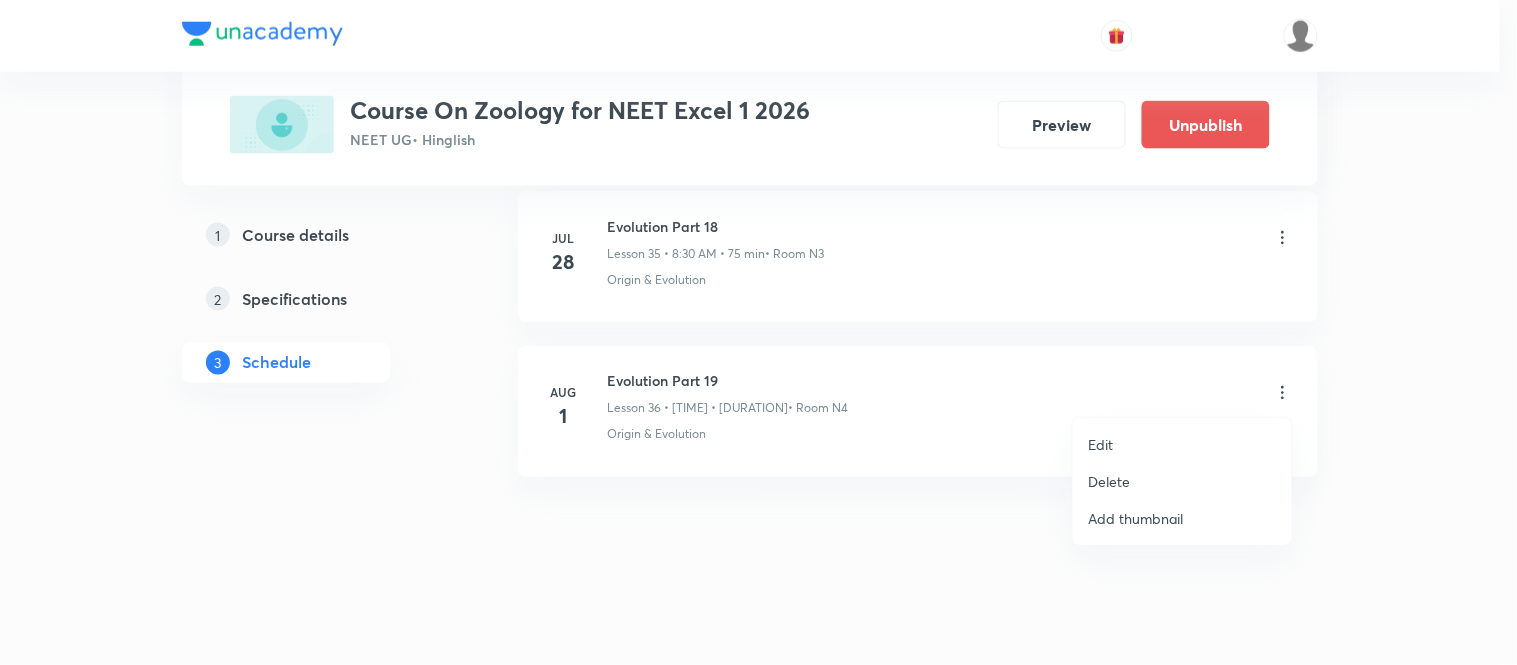click on "Edit" at bounding box center (1101, 444) 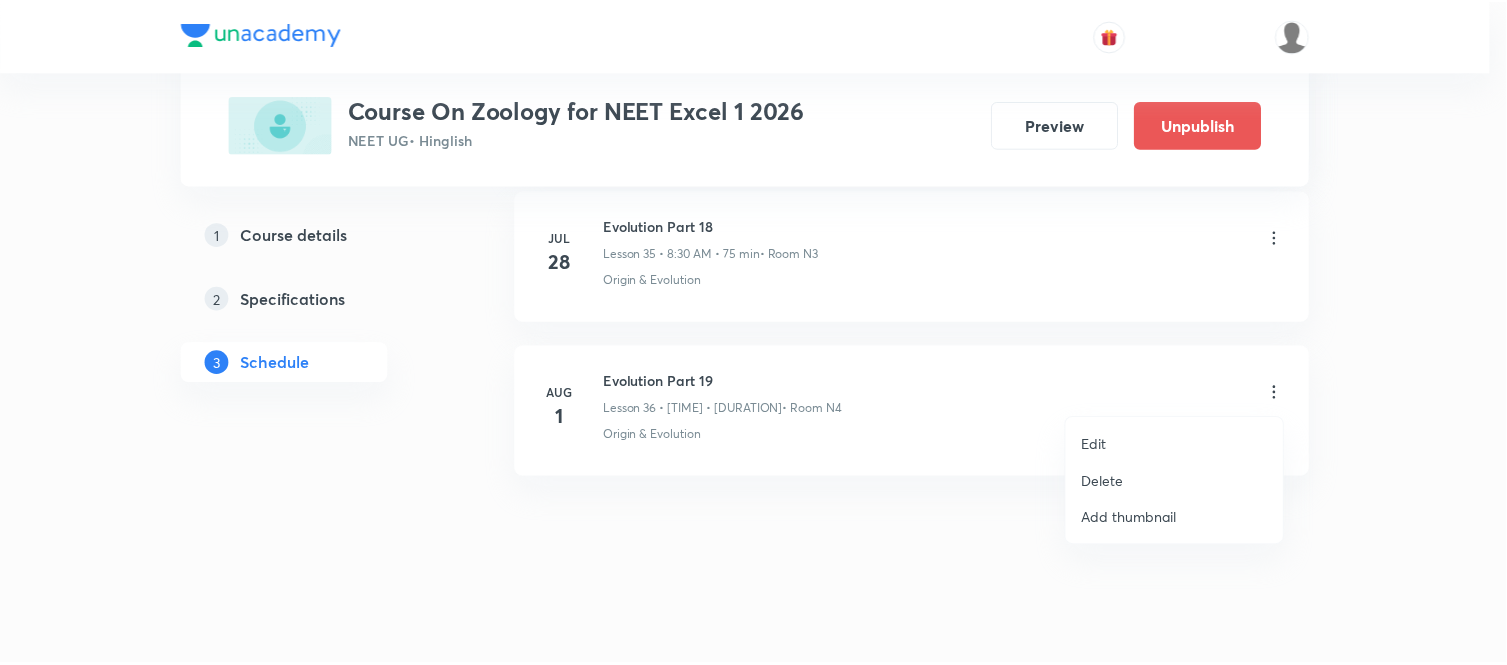 scroll, scrollTop: 6374, scrollLeft: 0, axis: vertical 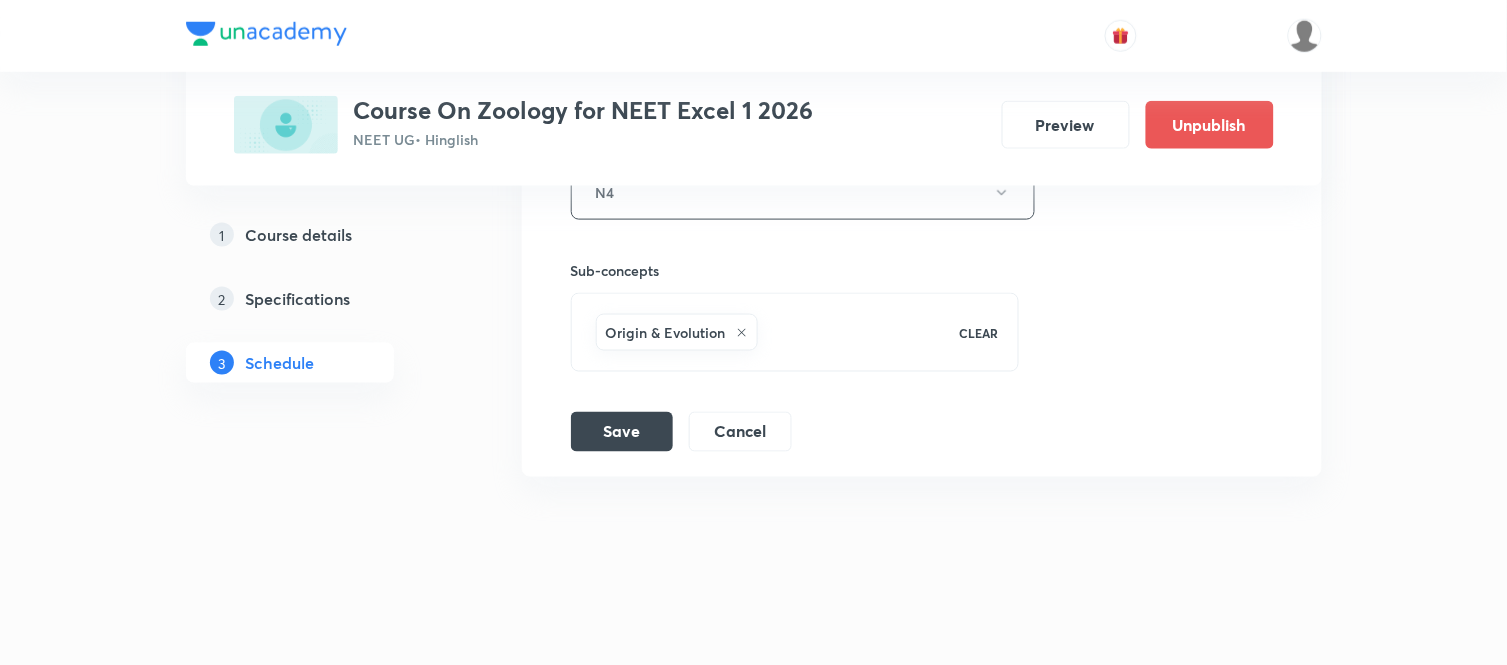 click 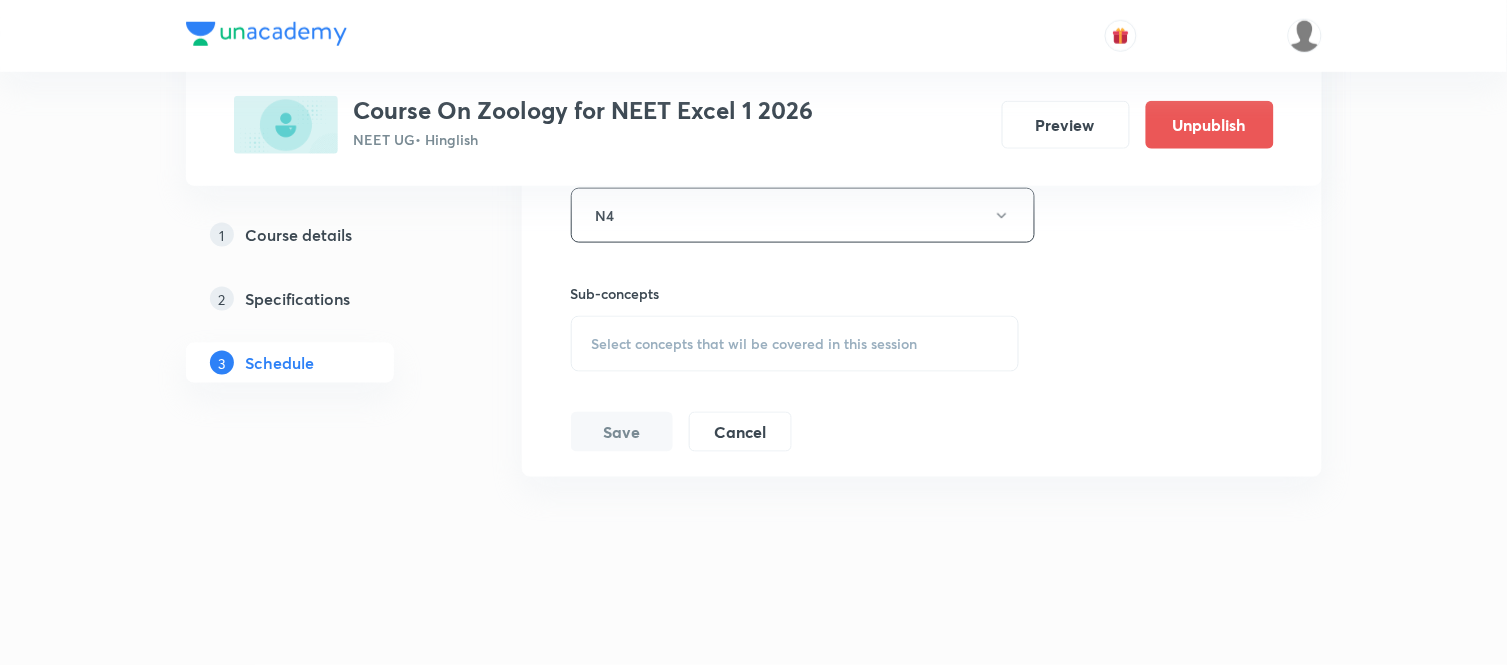 click on "Select concepts that wil be covered in this session" at bounding box center [795, 344] 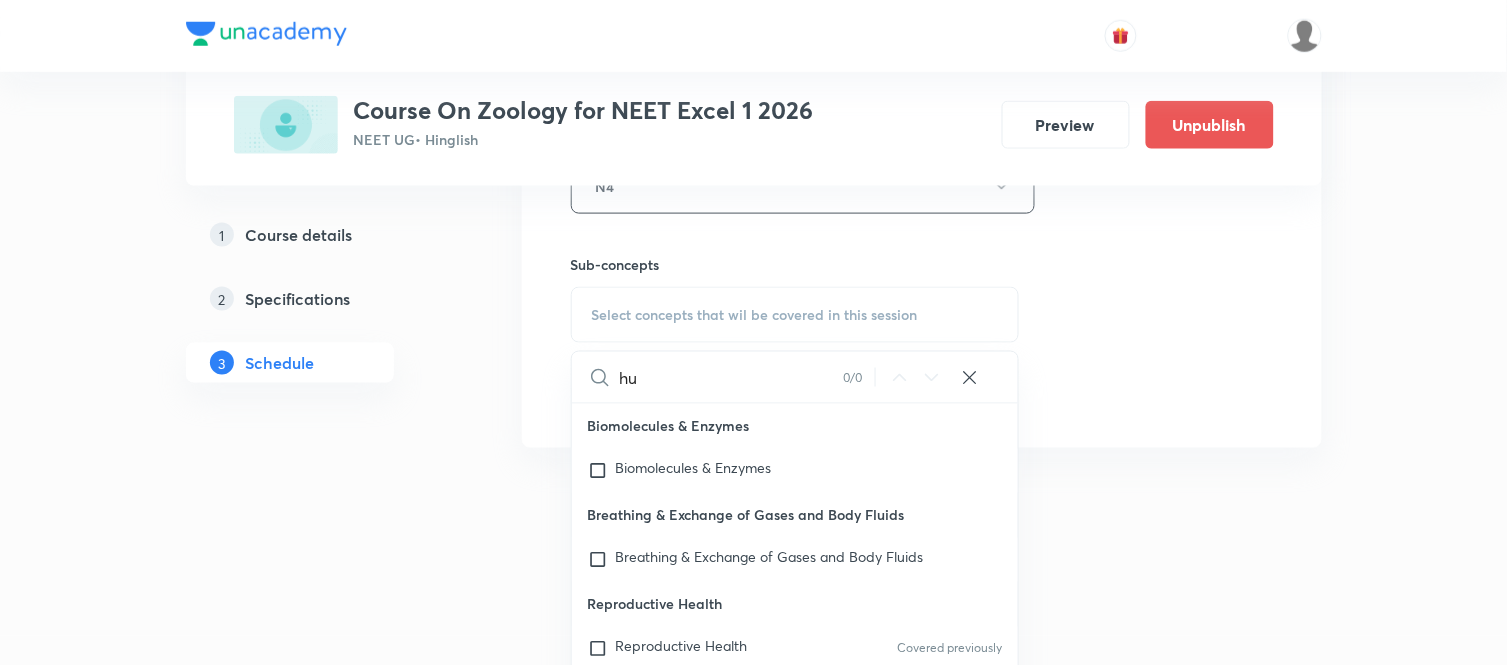 type on "h" 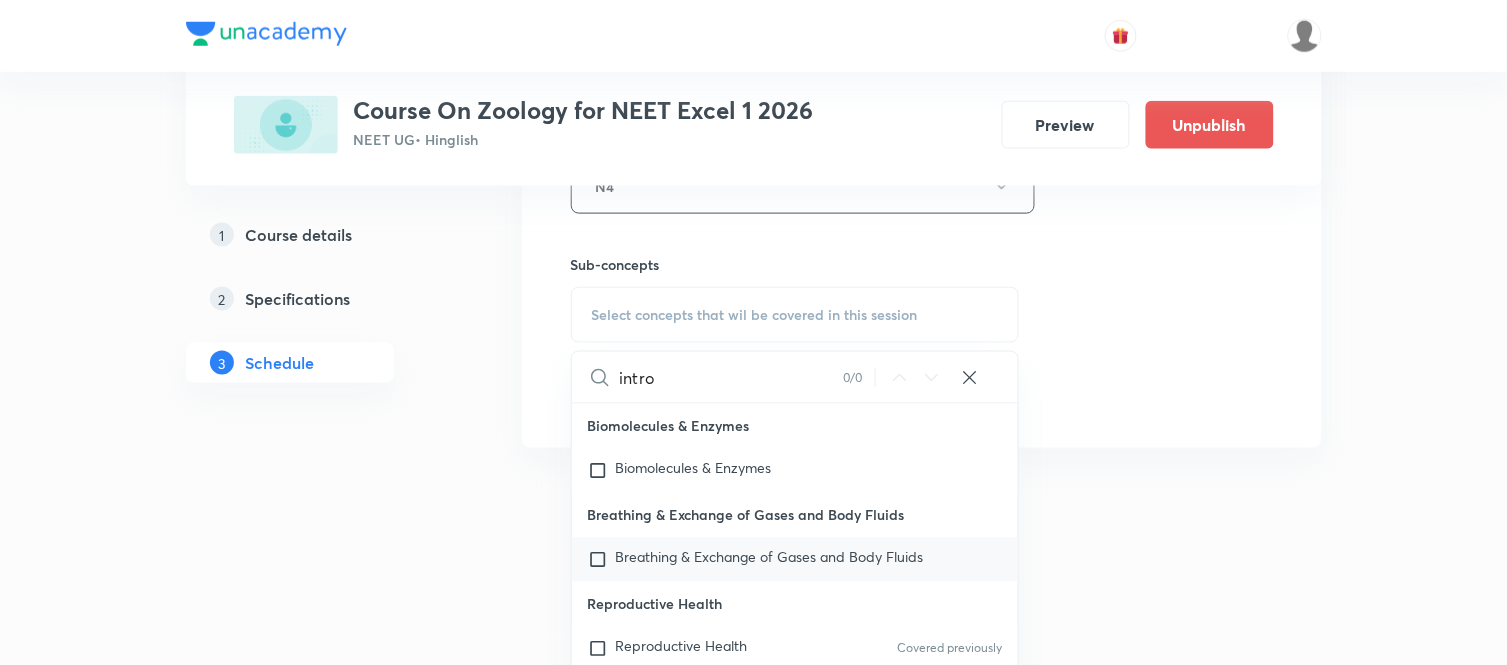 scroll, scrollTop: 440, scrollLeft: 0, axis: vertical 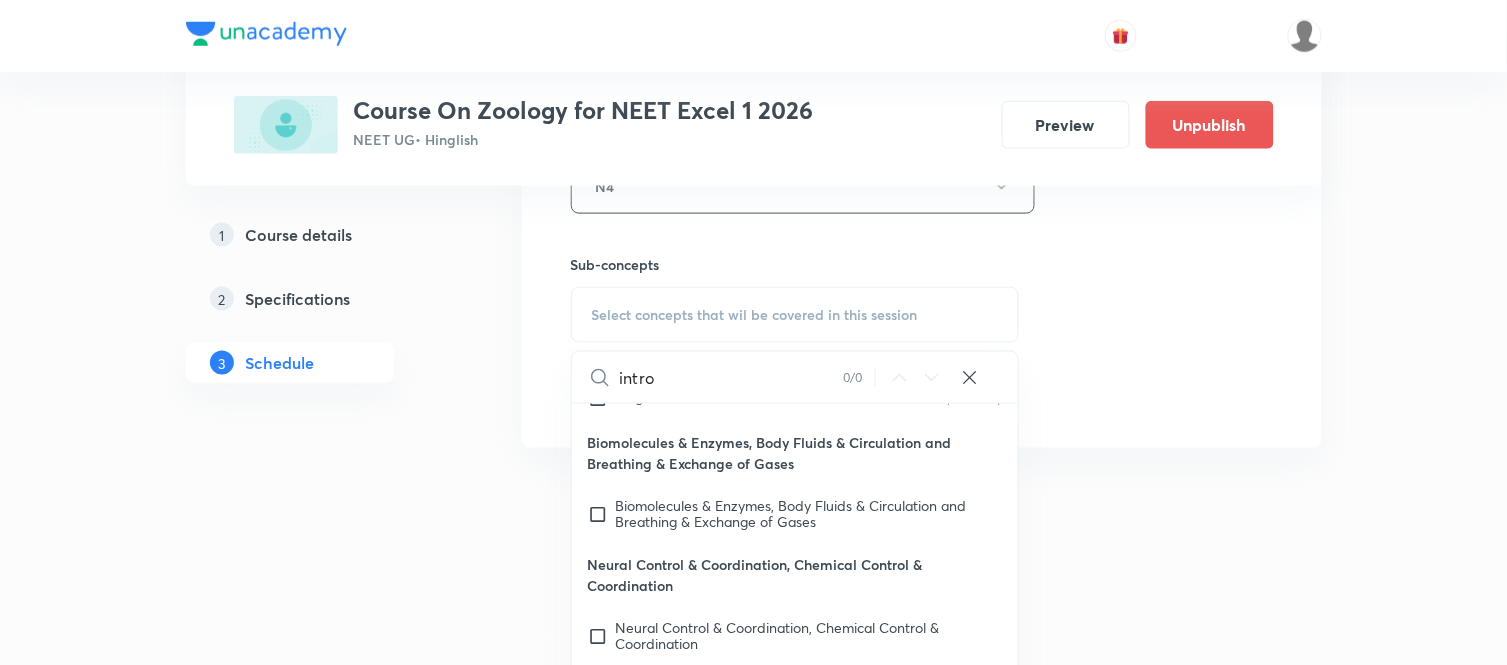 click on "intro" at bounding box center (732, 377) 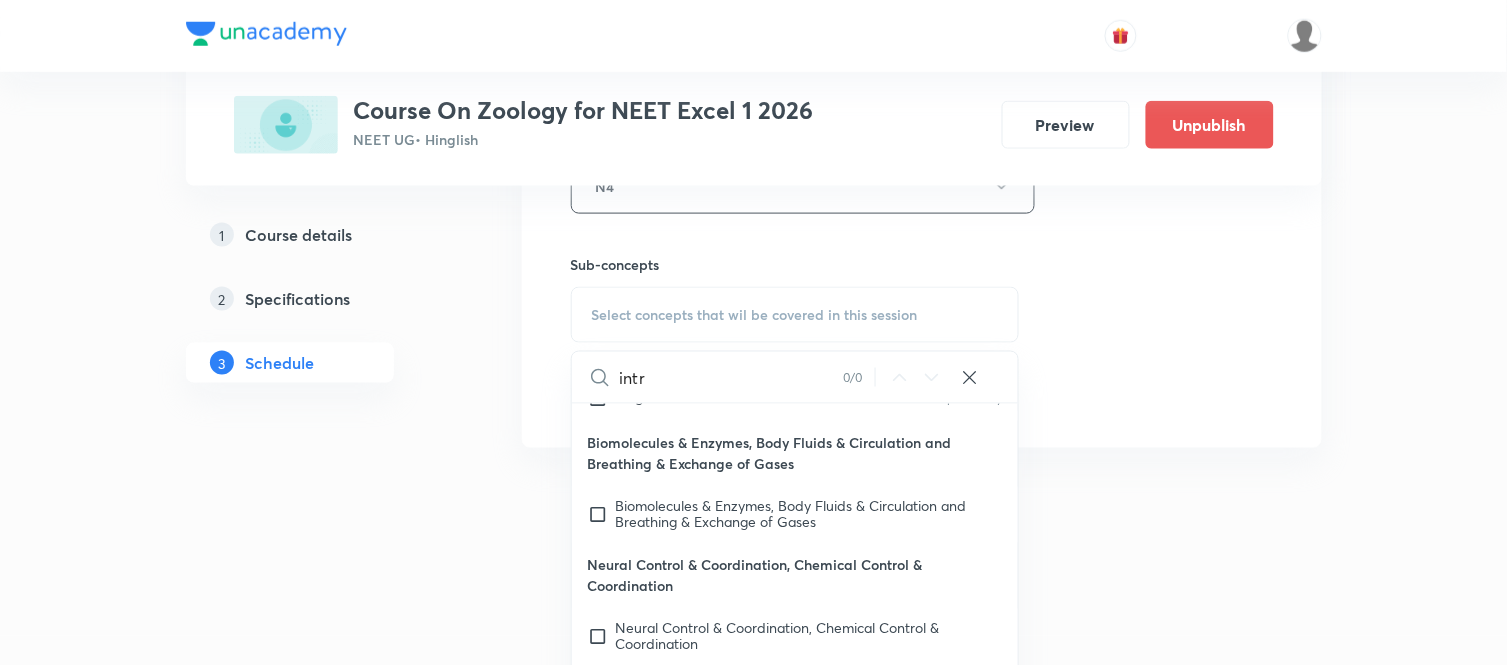 type on "intr" 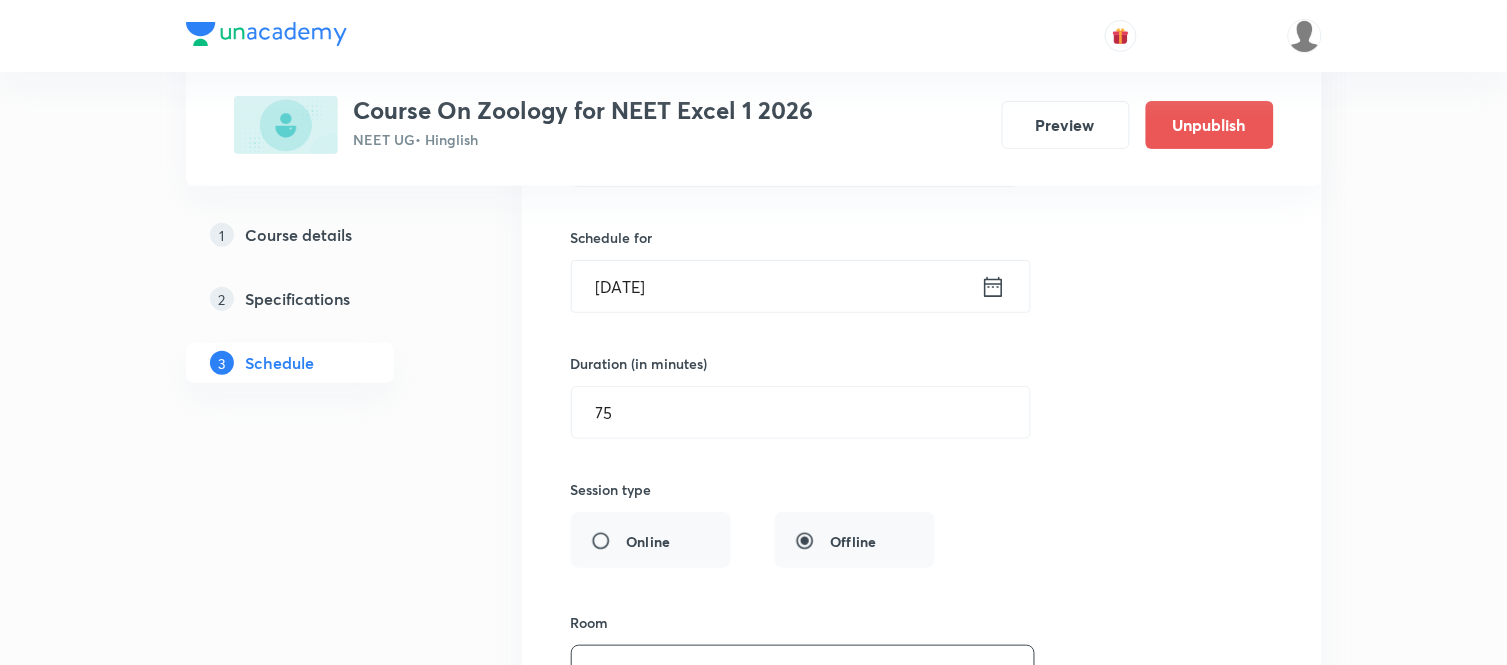 scroll, scrollTop: 6471, scrollLeft: 0, axis: vertical 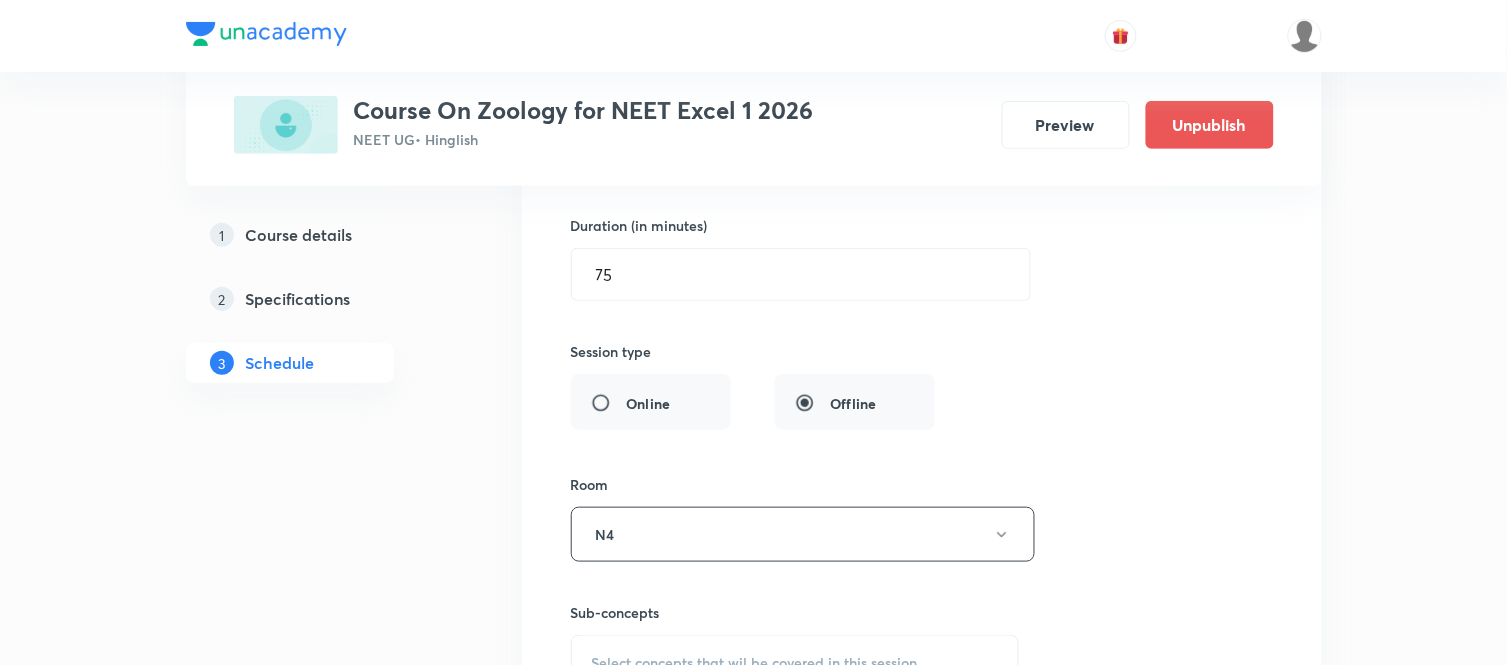 drag, startPoint x: 874, startPoint y: 393, endPoint x: 810, endPoint y: 353, distance: 75.47185 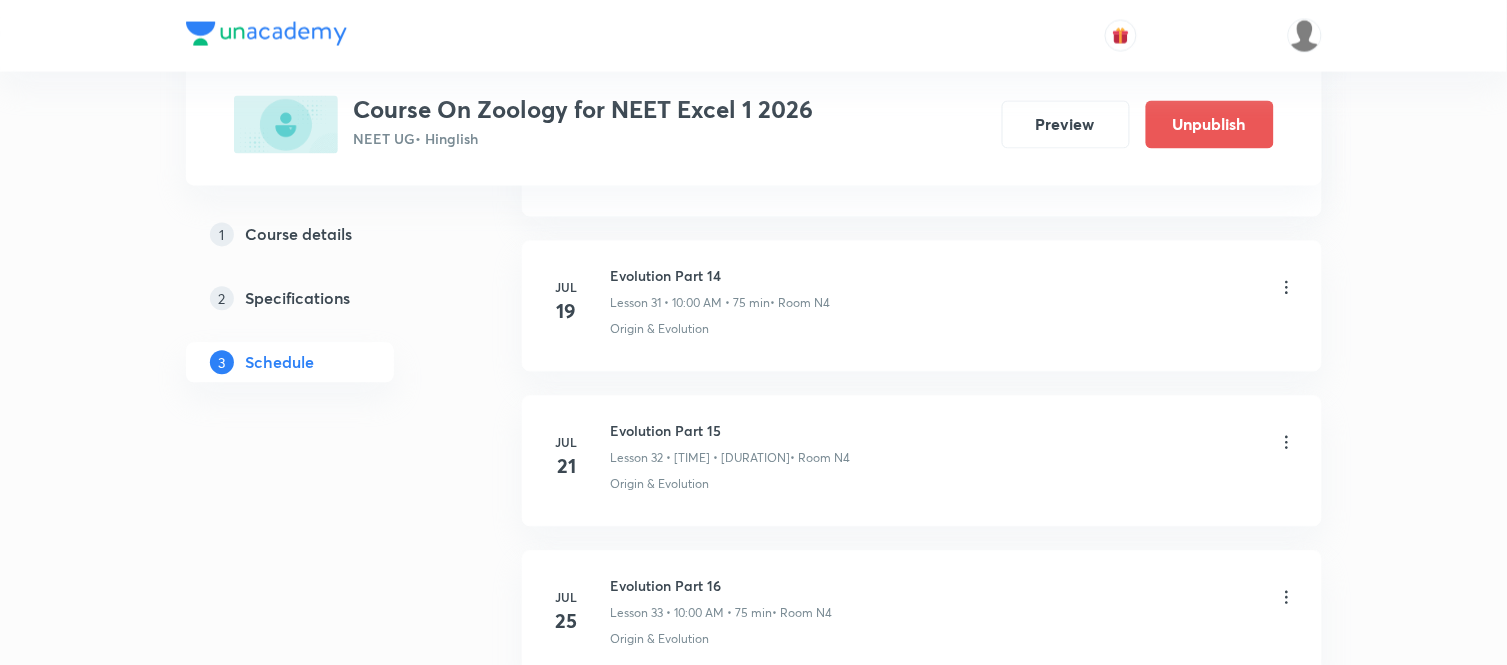 scroll, scrollTop: 5400, scrollLeft: 0, axis: vertical 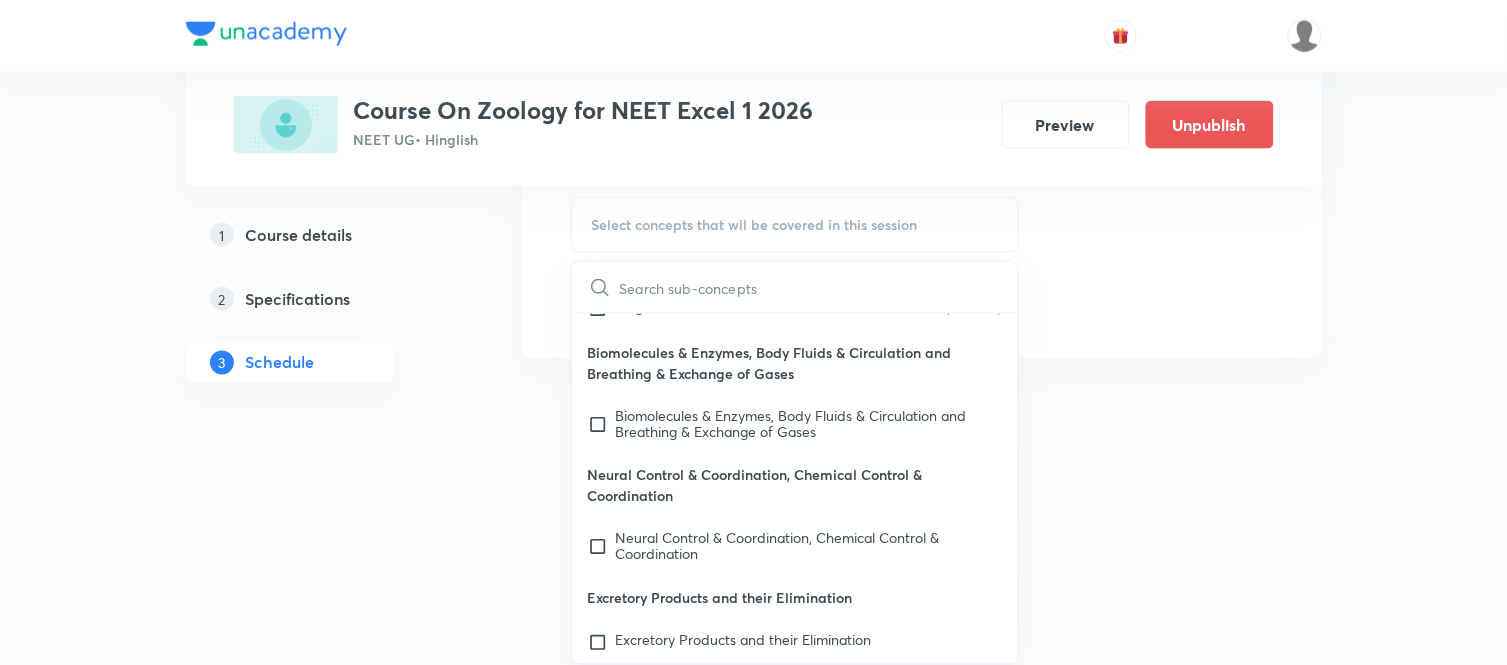 click on "Schedule 36  classes [DATE] Human Reproduction Part - 1 Lesson 1 • [TIME] • [DURATION]  • Room N3 Reproductive Health [DATE] Human Reproduction - Part 2 Lesson 2 • [TIME] • [DURATION]  • Room N3 Reproductive Health [DATE] Human Reproduction - Part 3 Lesson 3 • [TIME] • [DURATION]  • Room N3 Reproductive Health [DATE] Human Reproduction - Part 4 Lesson 4 • [TIME] • [DURATION]  • Room N3 Reproductive Health [DATE] Human Reproduction - Part 5 Lesson 5 • [TIME] • [DURATION]  • Room N3 Reproductive Health [DATE] Human Reproduction - Part 6 Lesson 6 • [TIME] • [DURATION]  • Room N3 Reproductive Health [DATE] Human Reproduction - Part 7 Lesson 7 • [TIME] • [DURATION]  • Room N3 Reproductive Health [DATE] Reproductive Health Part 1 Lesson 8 • [TIME] • [DURATION]  • Room N3 Reproductive Health [DATE] Reproductive Health Part 2 Lesson 9 • [TIME] • [DURATION]  • Room N3 Reproductive Health [DATE] Reproductive Health Part 3 Lesson 10 • [TIME] • [DURATION]  • Room N1 [DATE] [DATE] [DATE]" at bounding box center (922, -2808) 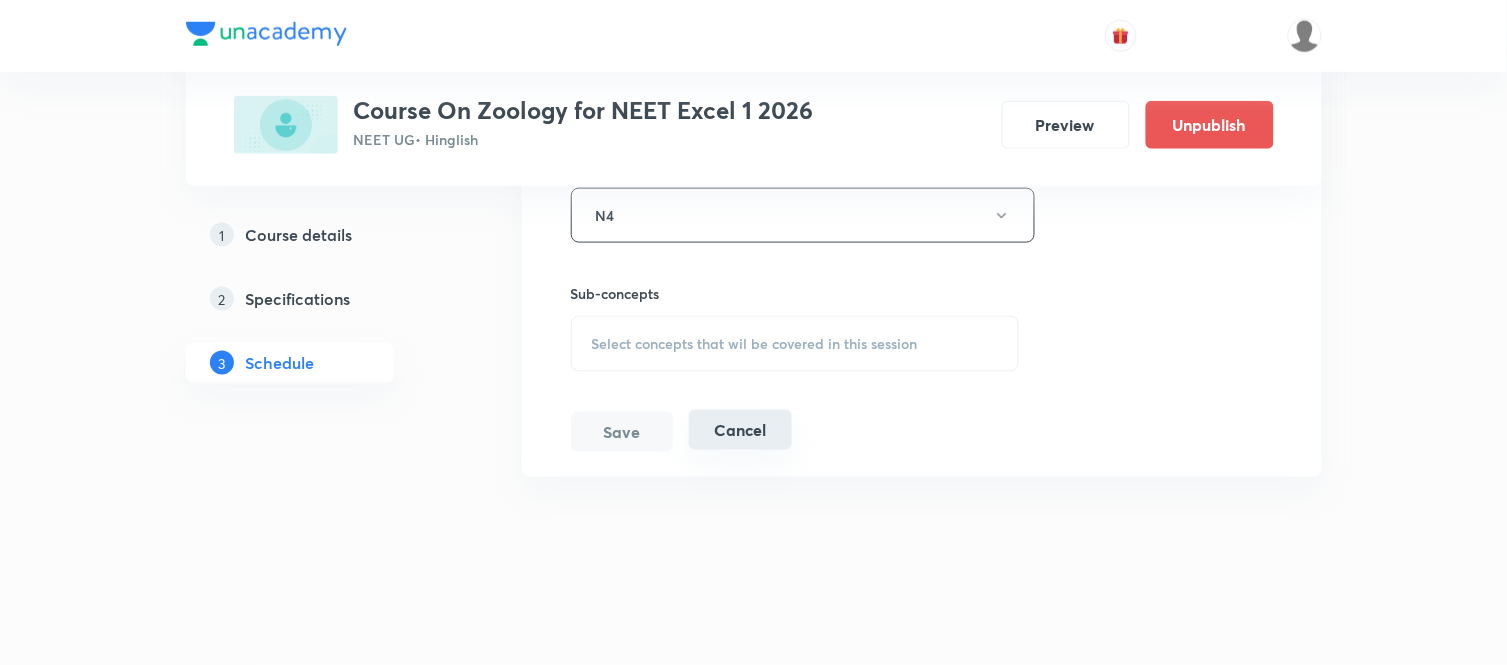 click on "Cancel" at bounding box center [740, 430] 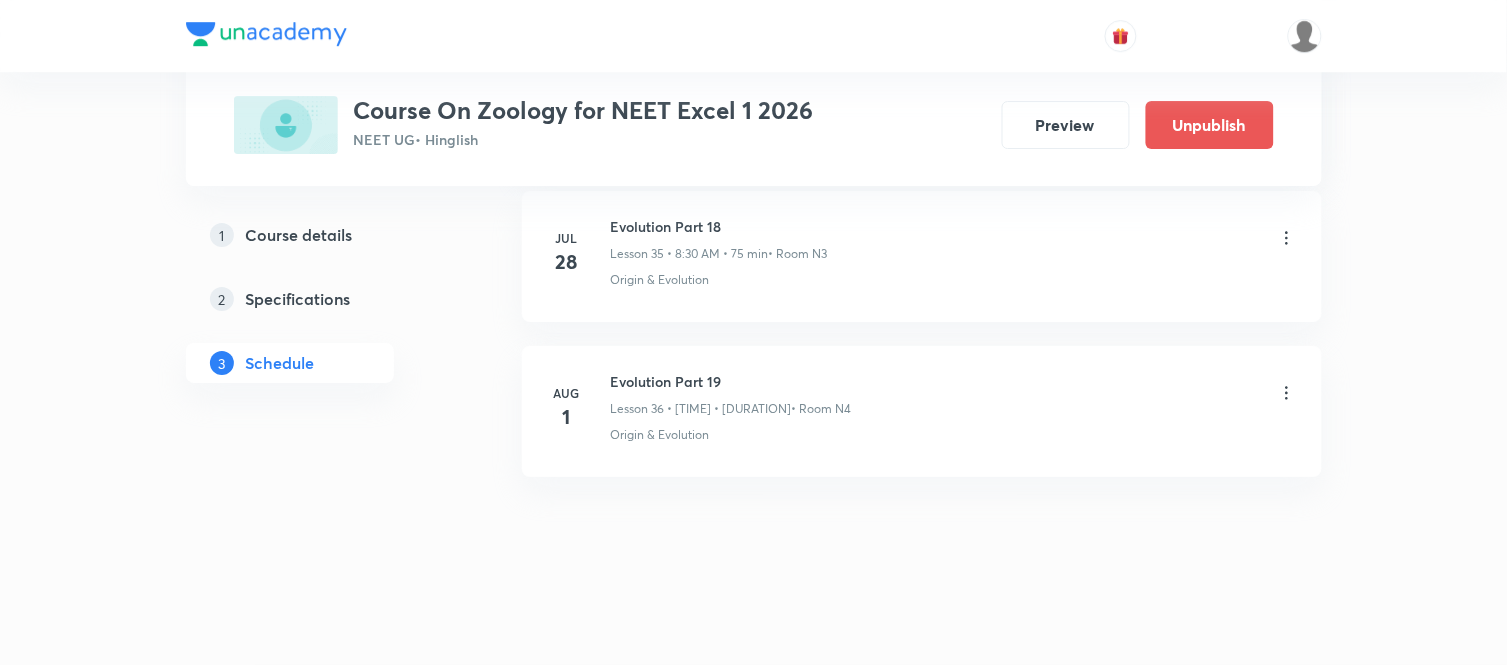 scroll, scrollTop: 5604, scrollLeft: 0, axis: vertical 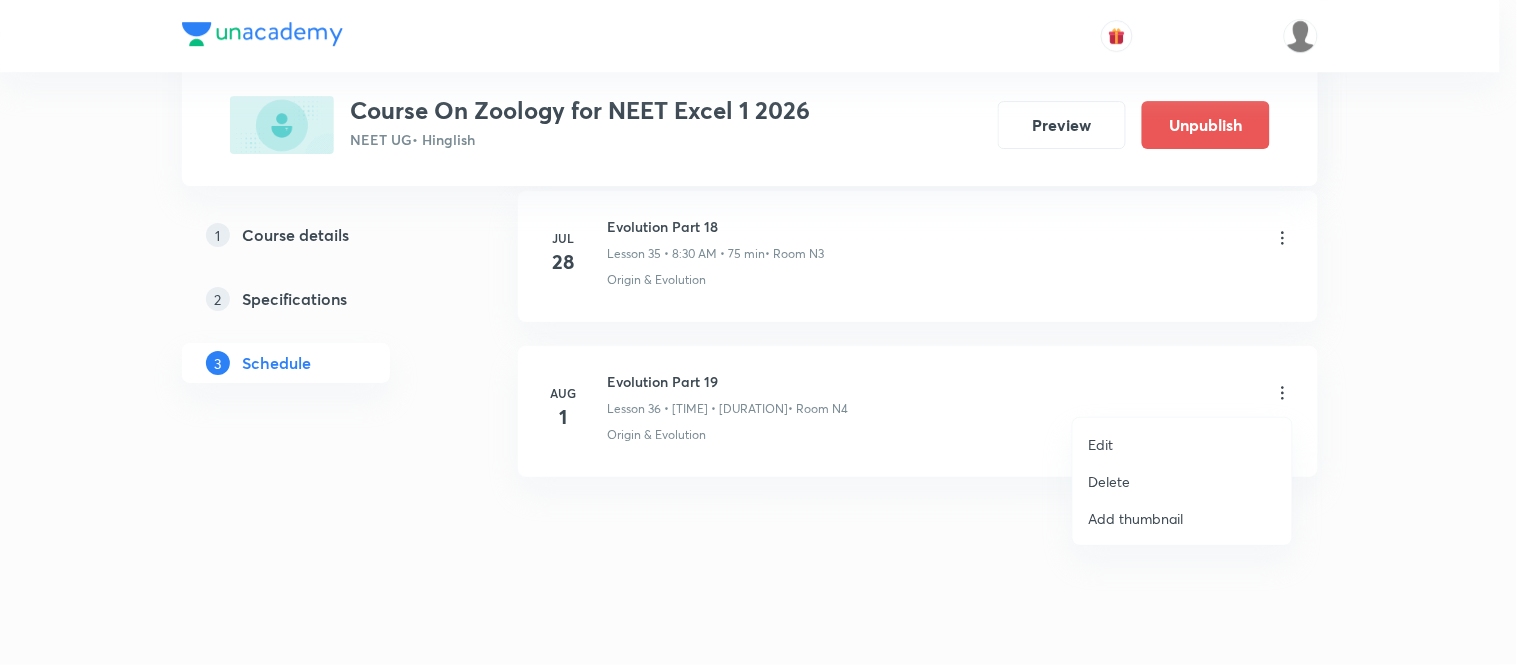 click on "Delete" at bounding box center [1110, 481] 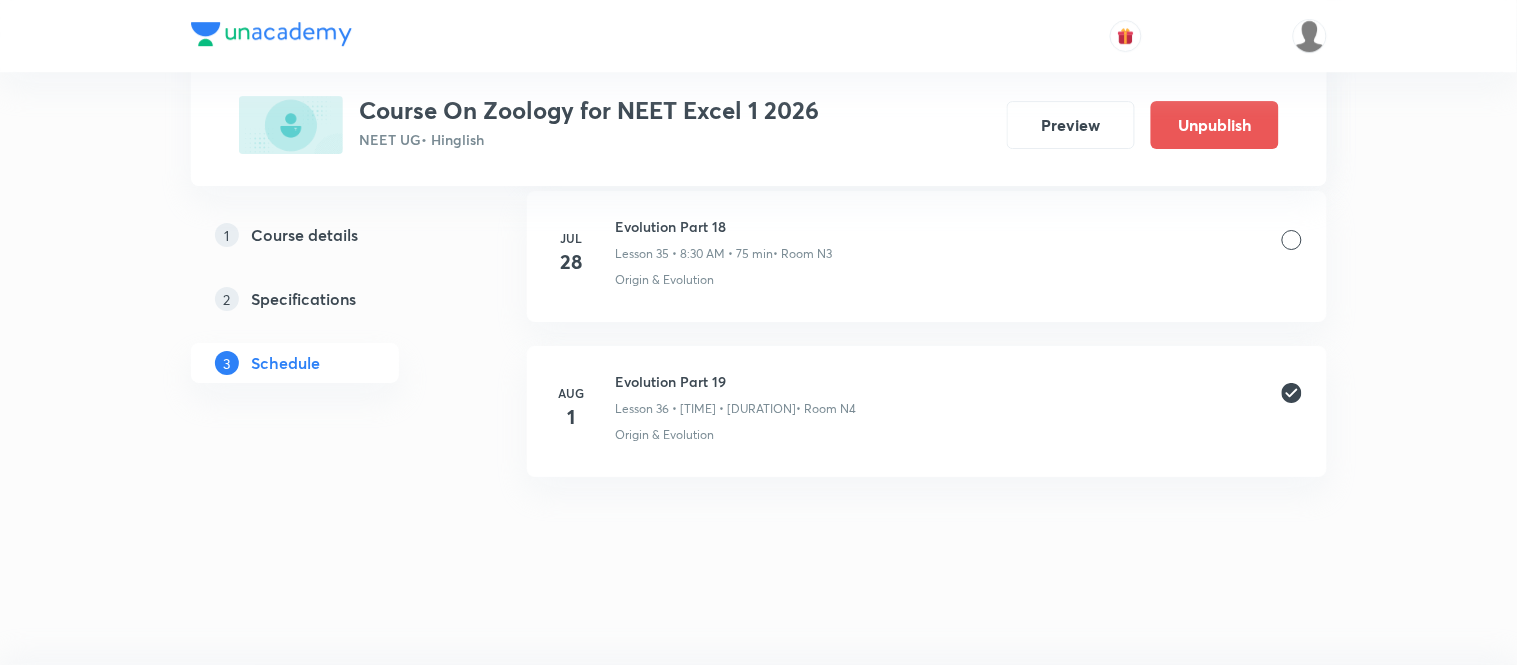 click on "[DATE] Human Reproduction - Part 1 Lesson 1 • [TIME] • [DURATION]  • Room N3 Reproductive Health [DATE] Human Reproduction - Part 2 Lesson 2 • [TIME] • [DURATION]  • Room N3 Reproductive Health [DATE] Human Reproduction - Part 3 Lesson 3 • [TIME] • [DURATION]  • Room N3 Reproductive Health [DATE] Human Reproduction - Part 4 Lesson 4 • [TIME] • [DURATION]  • Room N3 Reproductive Health [DATE] Human Reproduction - Part 5 Lesson 5 • [TIME] • [DURATION]  • Room N3 Reproductive Health [DATE] Human Reproduction - Part 6 Lesson 6 • [TIME] • [DURATION]  • Room N3 Reproductive Health [DATE] Human Reproduction - Part 7 Lesson 7 • [TIME] • [DURATION]  • Room N3 Reproductive Health [DATE] Reproductive Health Part 1 Lesson 8 • [TIME] • [DURATION]  • Room N3 Reproductive Health [DATE] Reproductive Health Part 2 Lesson 9 • [TIME] • [DURATION]  • Room N3 Reproductive Health [DATE] Reproductive Health Part 3 Lesson 10 • [TIME] • [DURATION]  • Room N1 Reproductive Health [DATE] [DATE] [DATE]" at bounding box center [927, -2293] 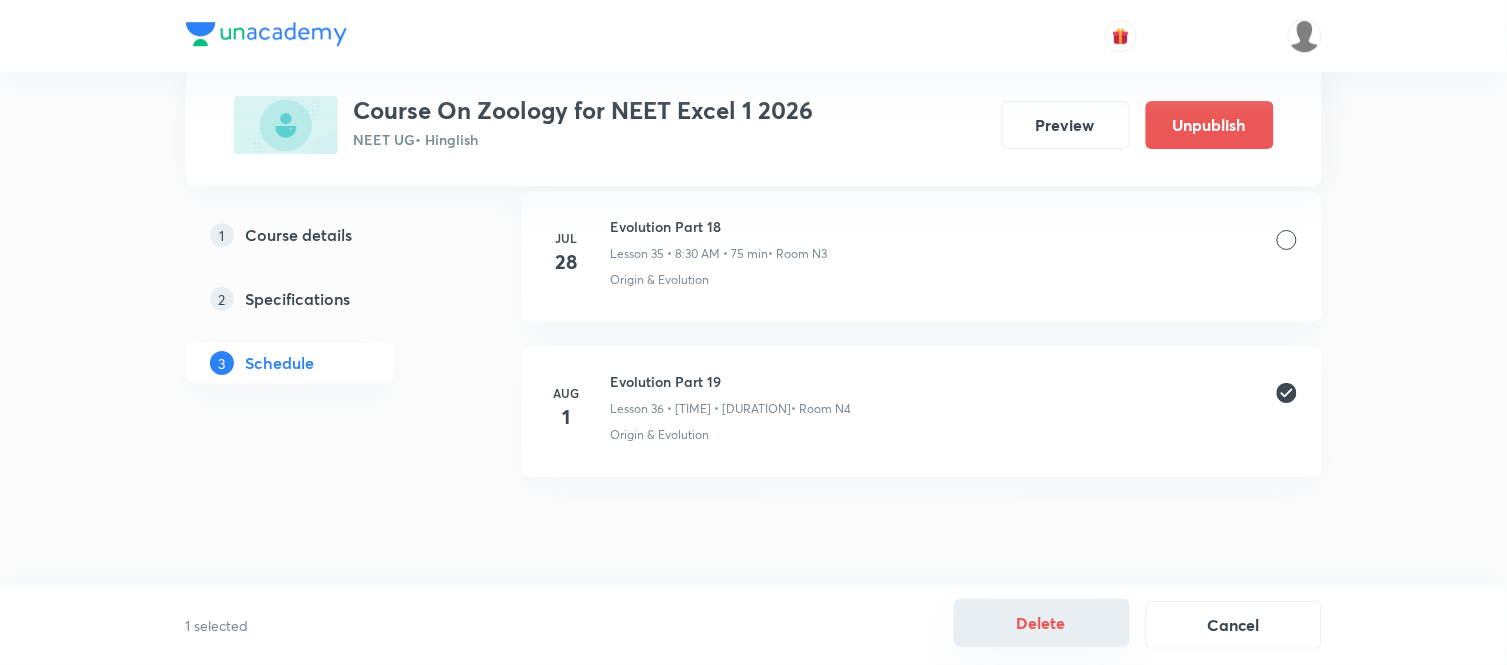 click on "Delete" at bounding box center (1042, 623) 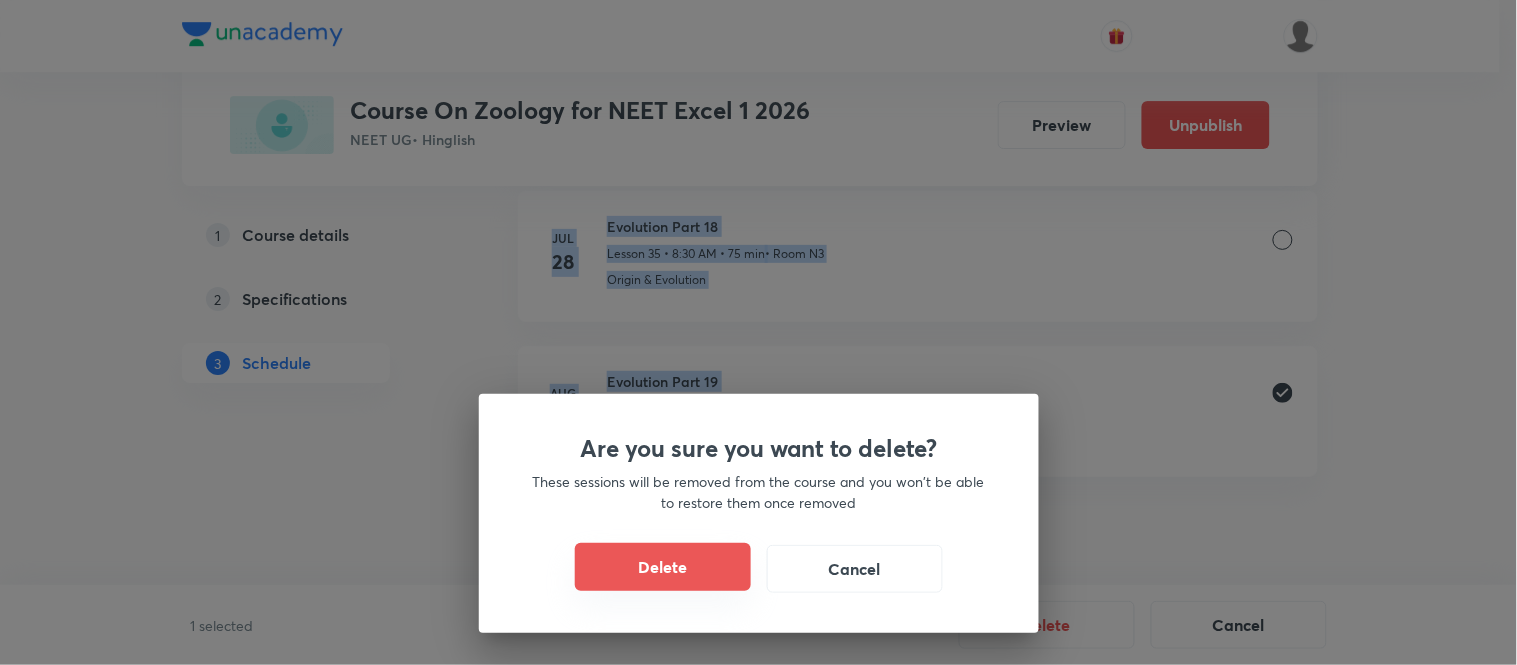click on "Delete" at bounding box center [663, 567] 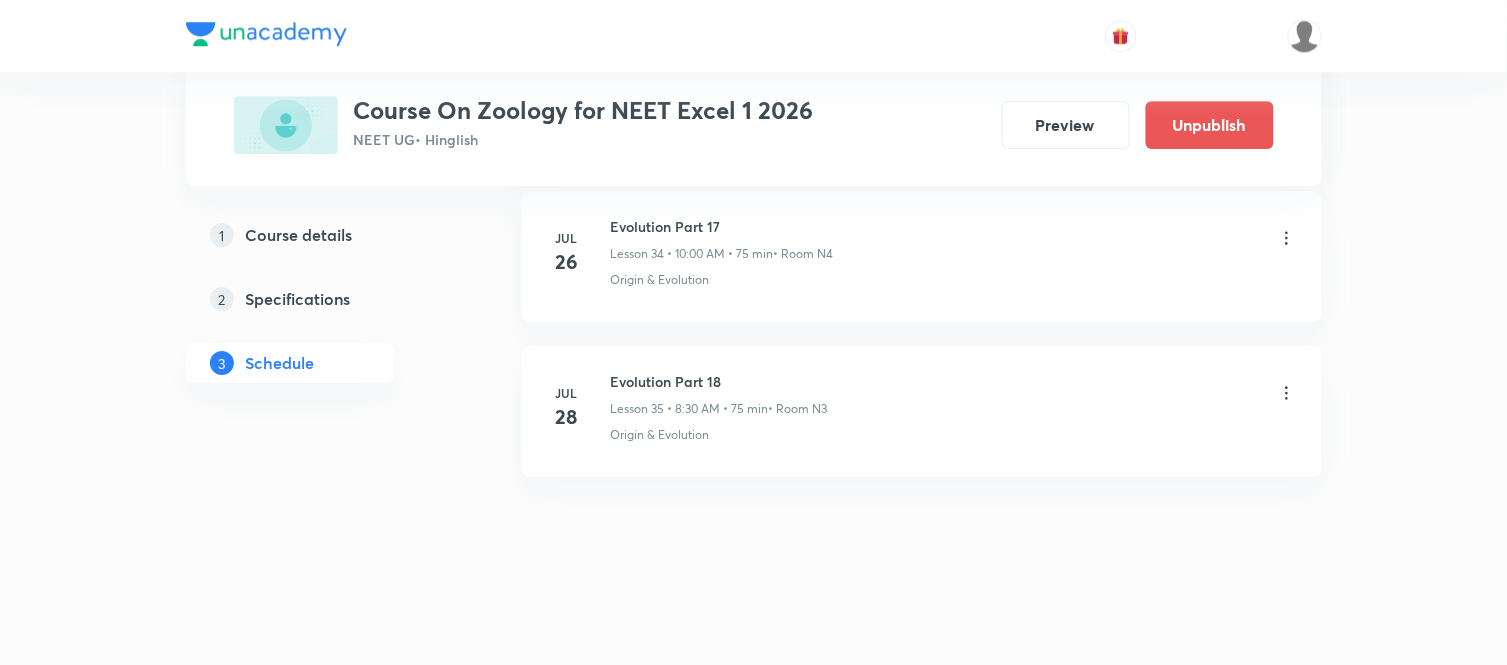 scroll, scrollTop: 5448, scrollLeft: 0, axis: vertical 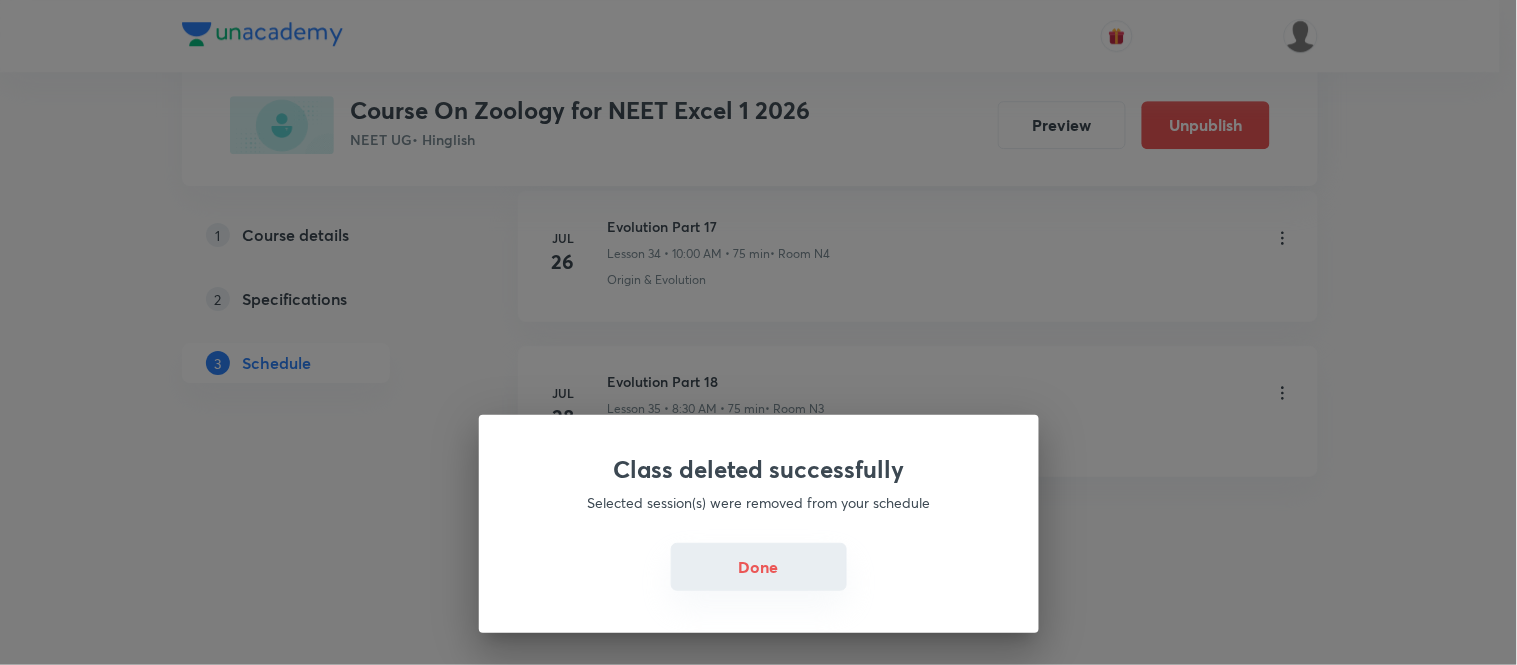 click on "Done" at bounding box center [759, 567] 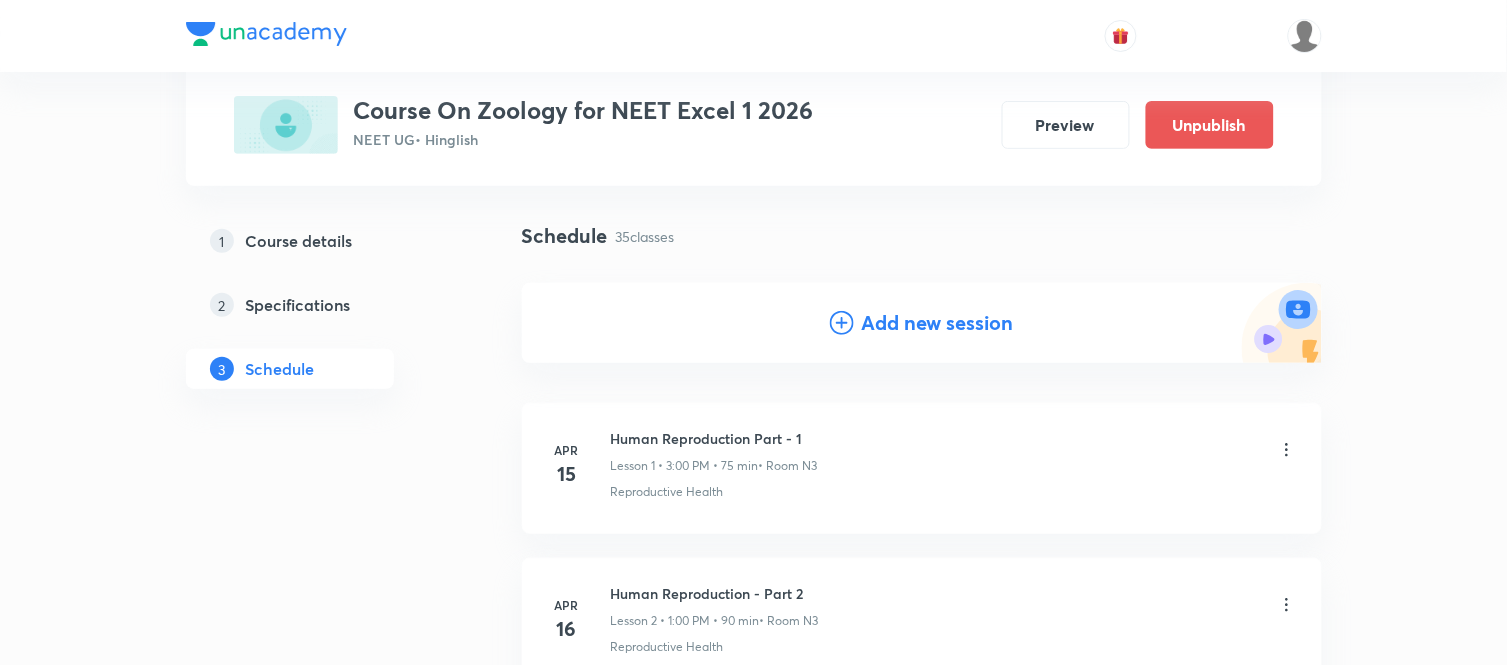 scroll, scrollTop: 0, scrollLeft: 0, axis: both 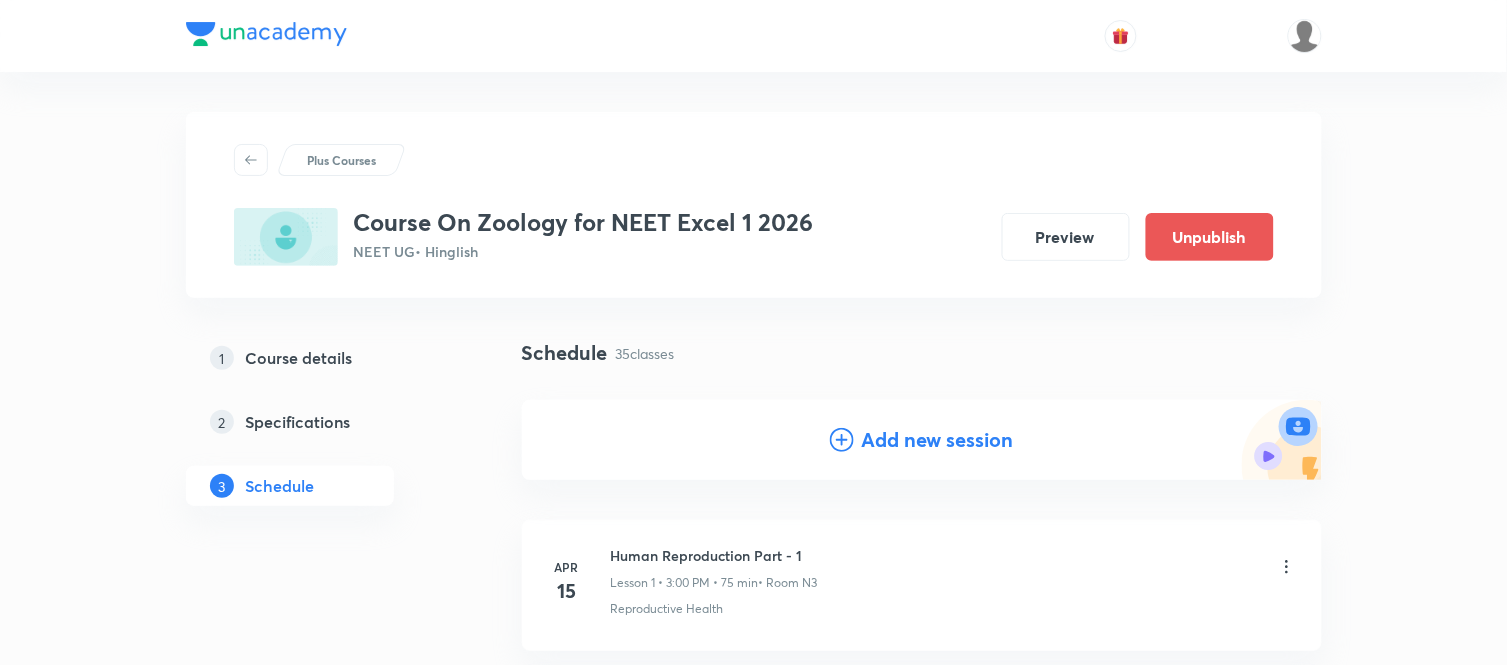 click on "Add new session" at bounding box center (938, 440) 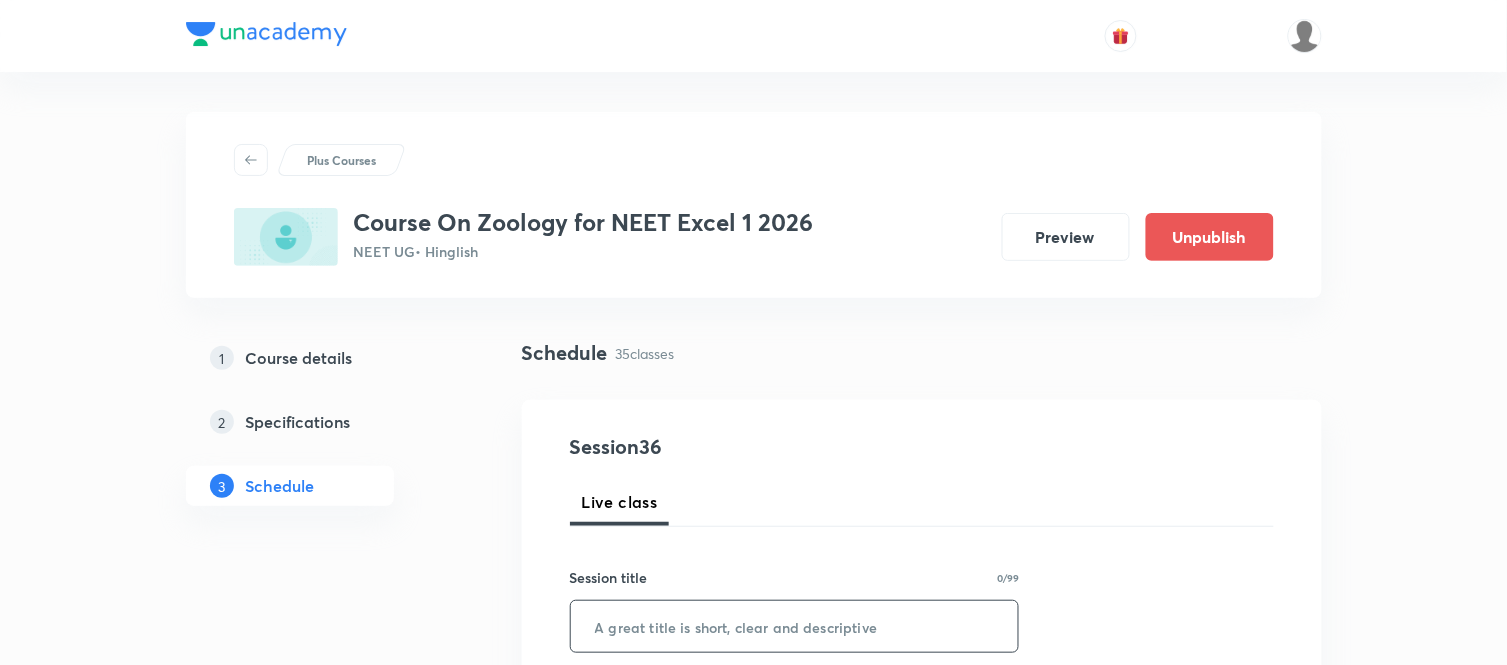 click at bounding box center (795, 626) 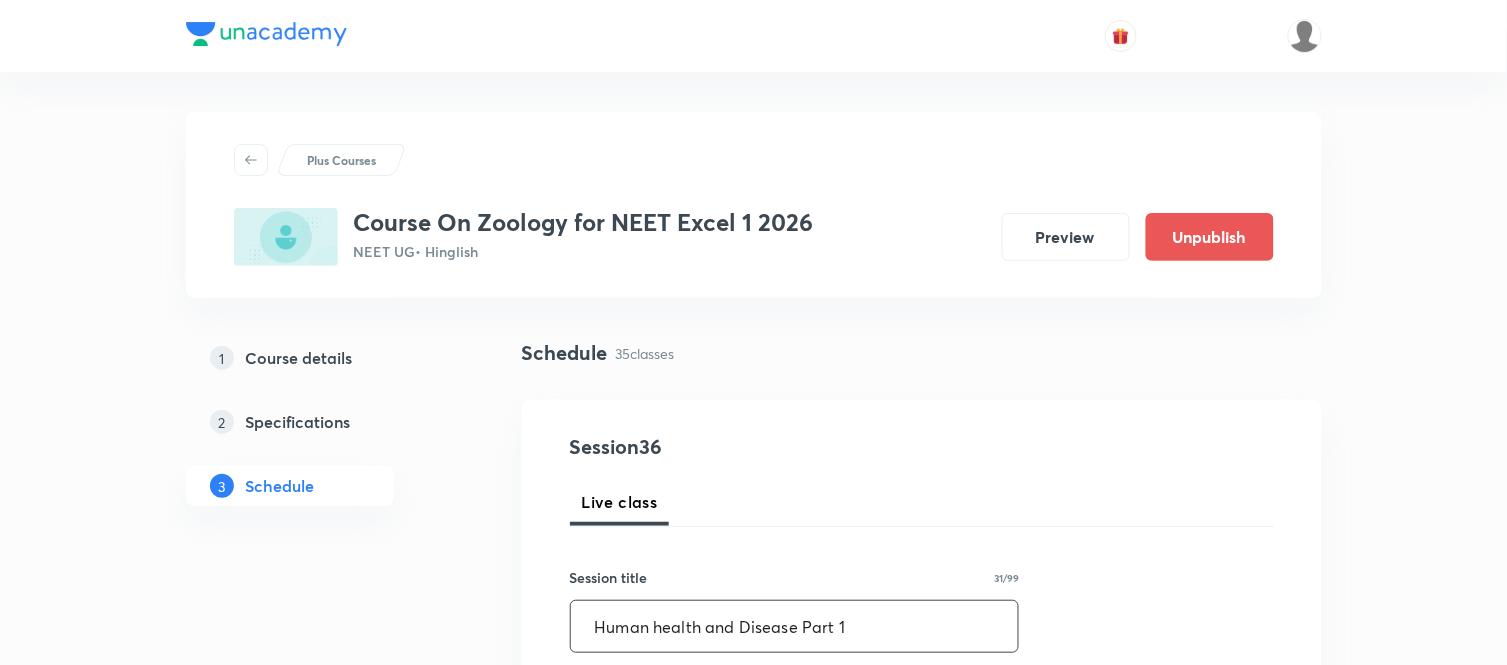 click on "Human health and Disease Part 1" at bounding box center [795, 626] 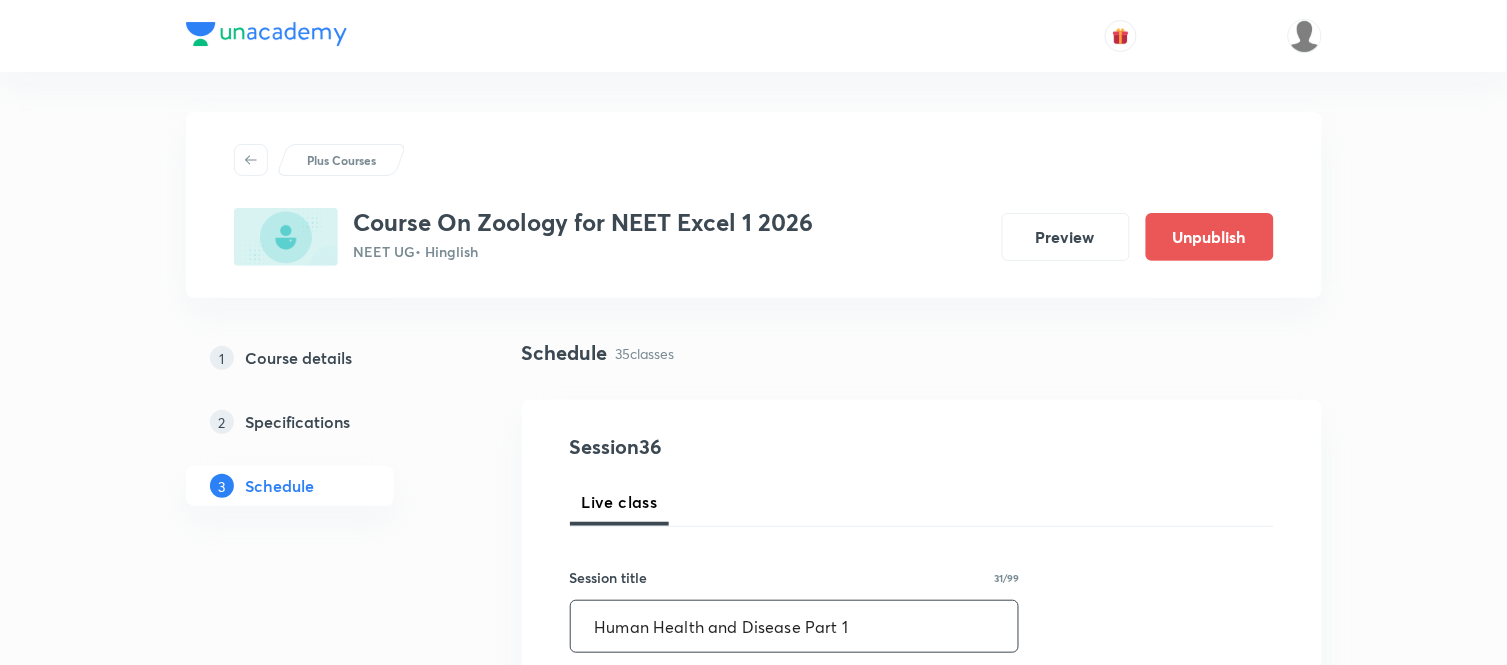 type on "Human Health and Disease Part 1" 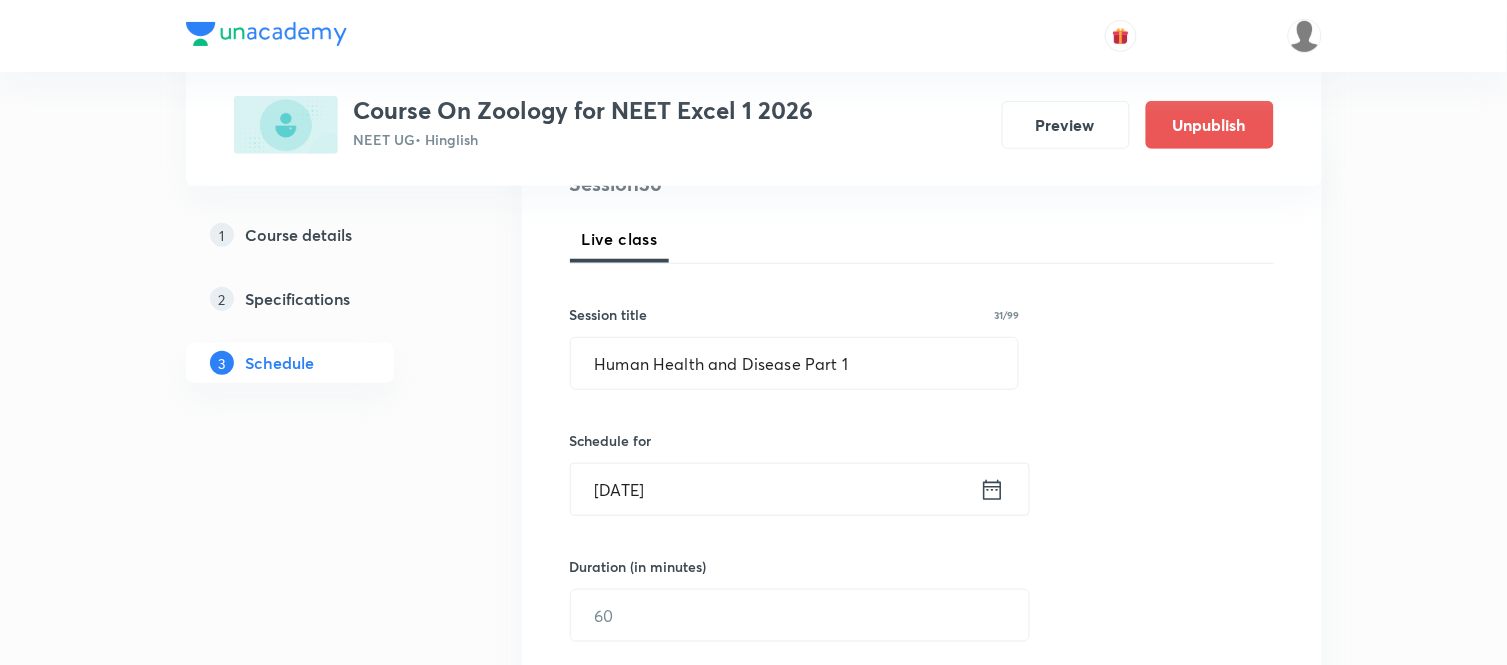 scroll, scrollTop: 311, scrollLeft: 0, axis: vertical 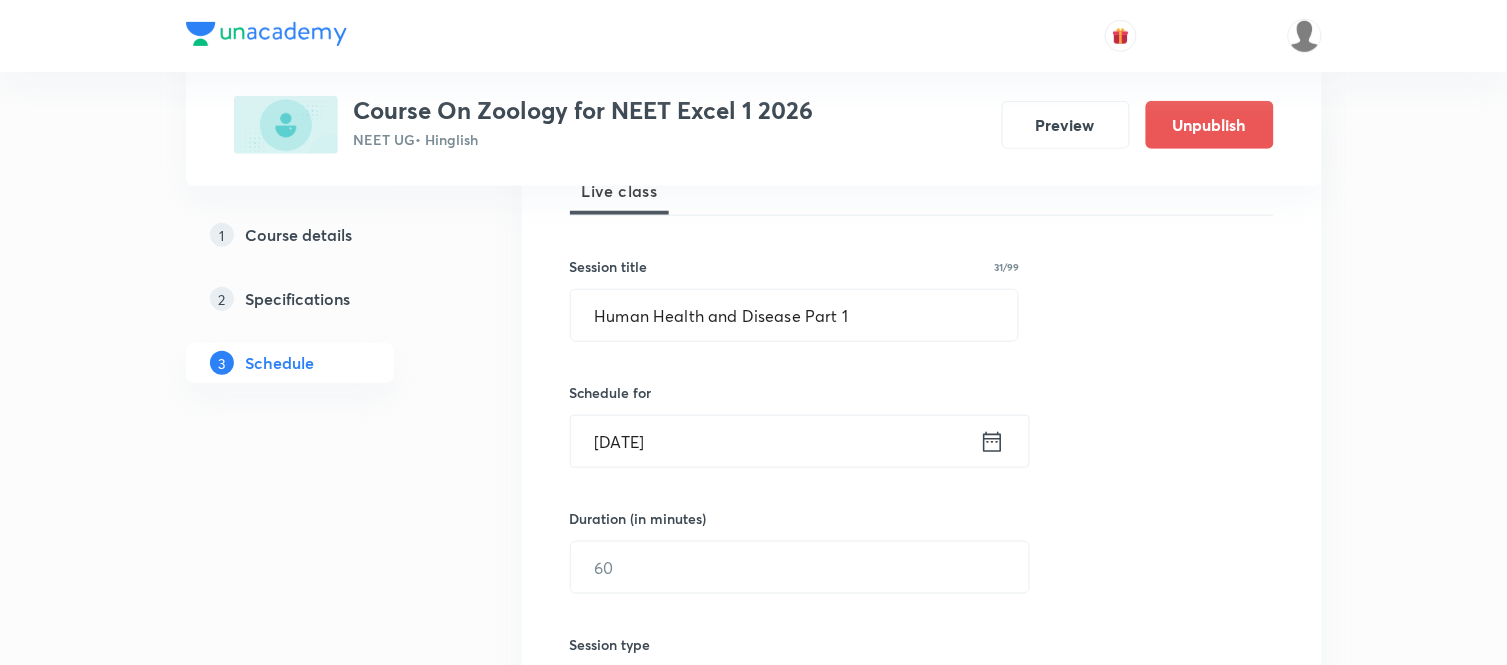 click 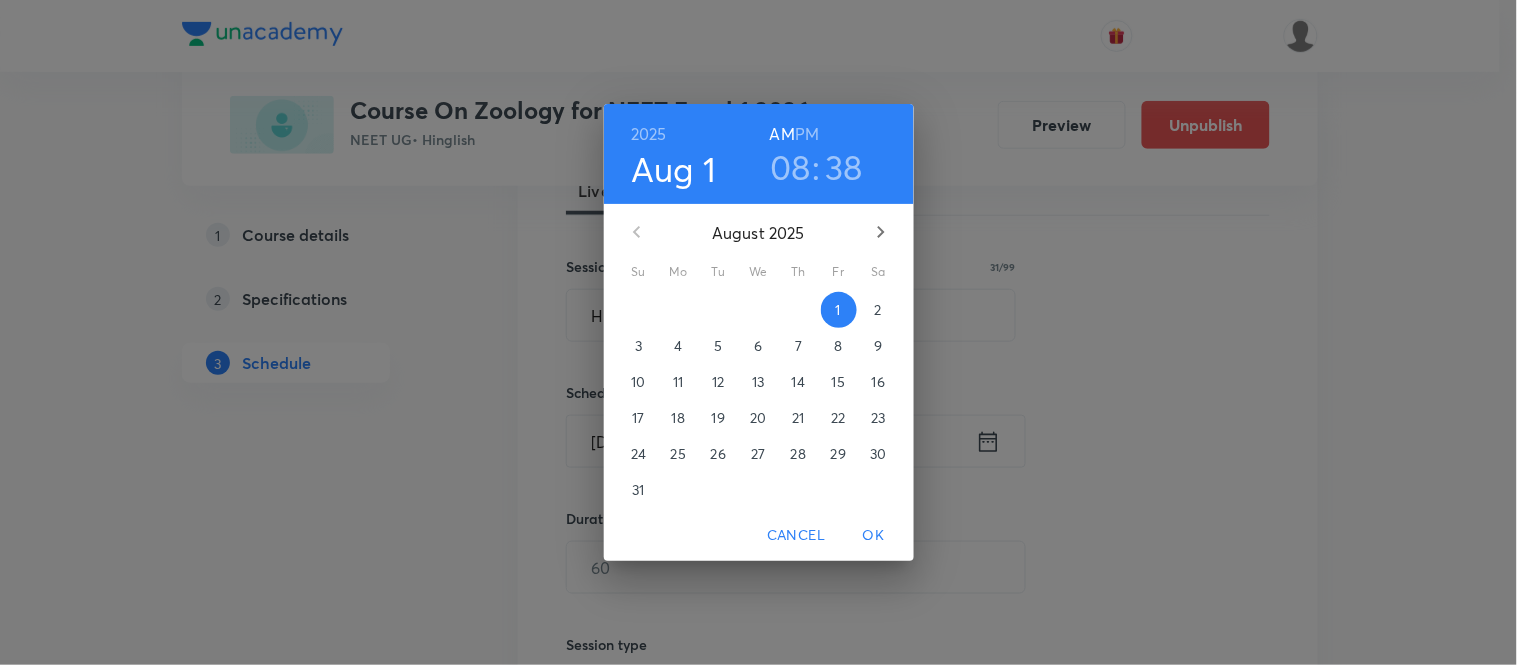 click on "08" at bounding box center (790, 167) 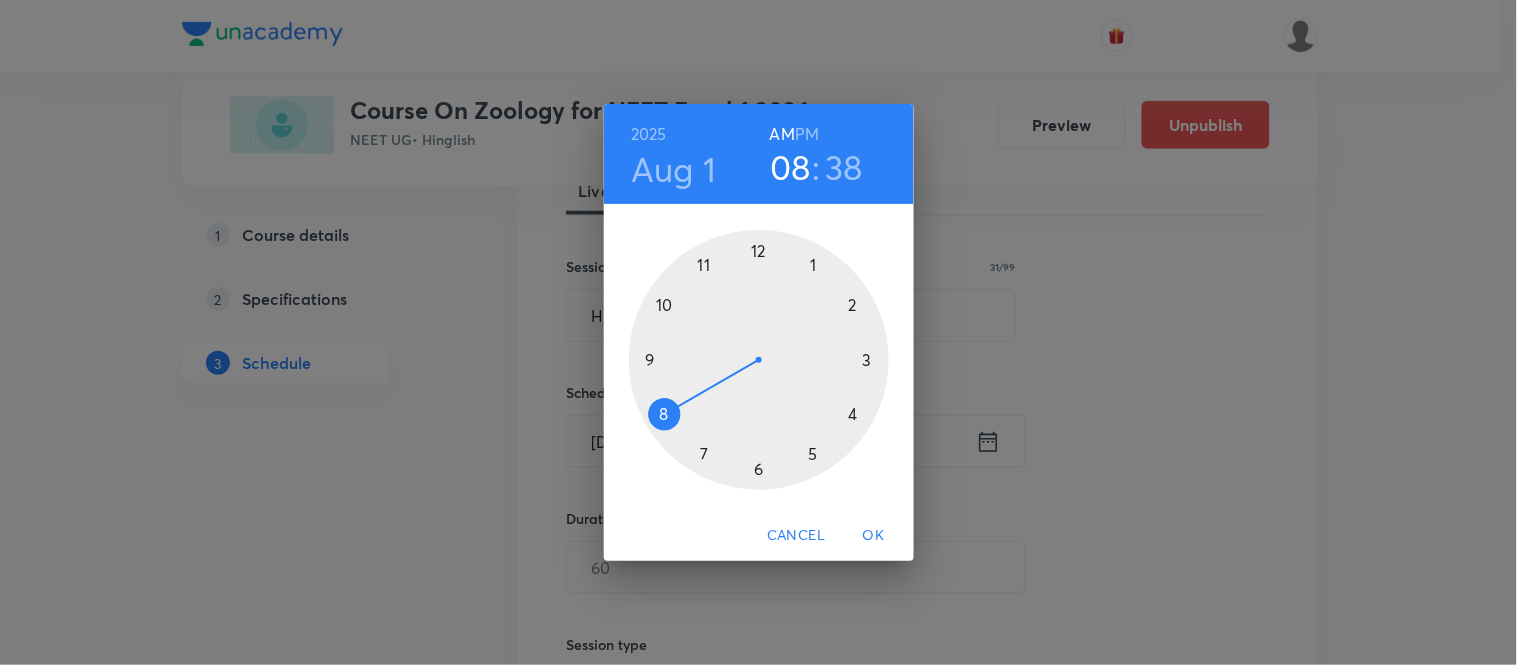 click at bounding box center (759, 360) 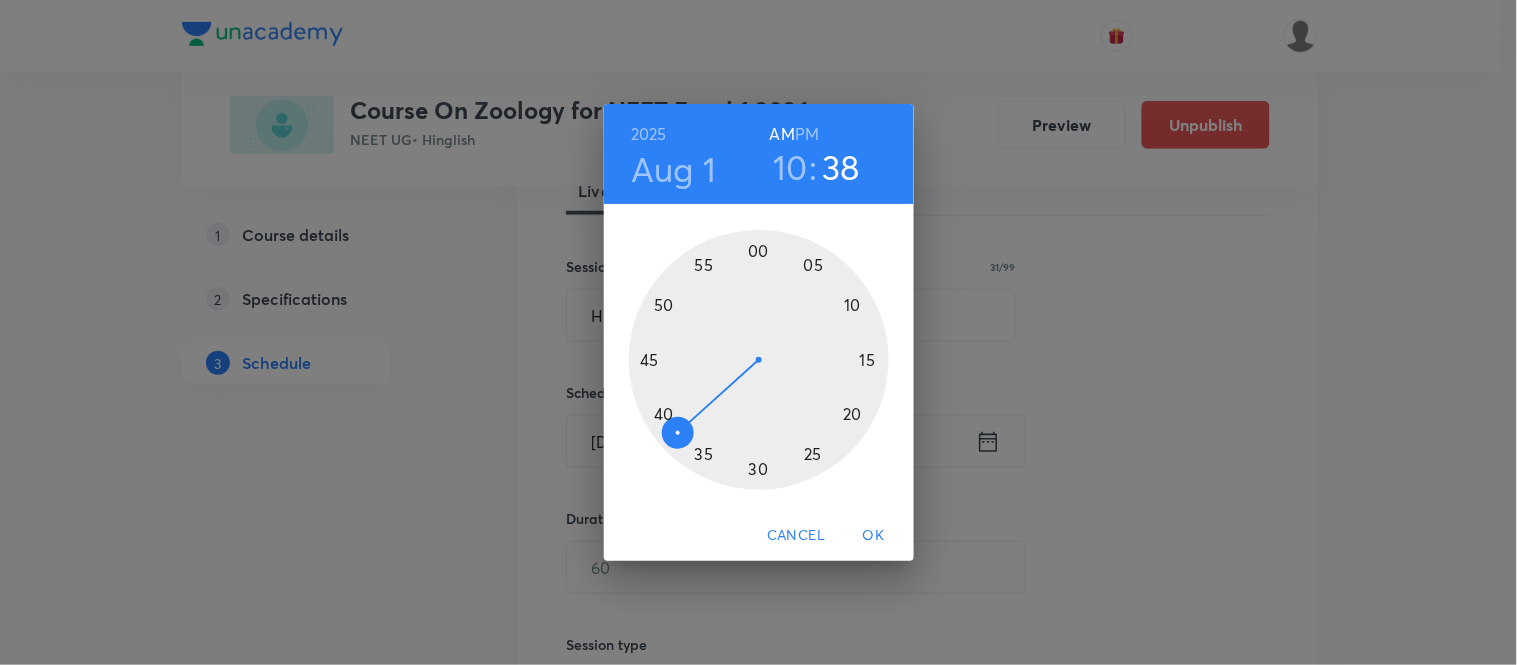 click at bounding box center [759, 360] 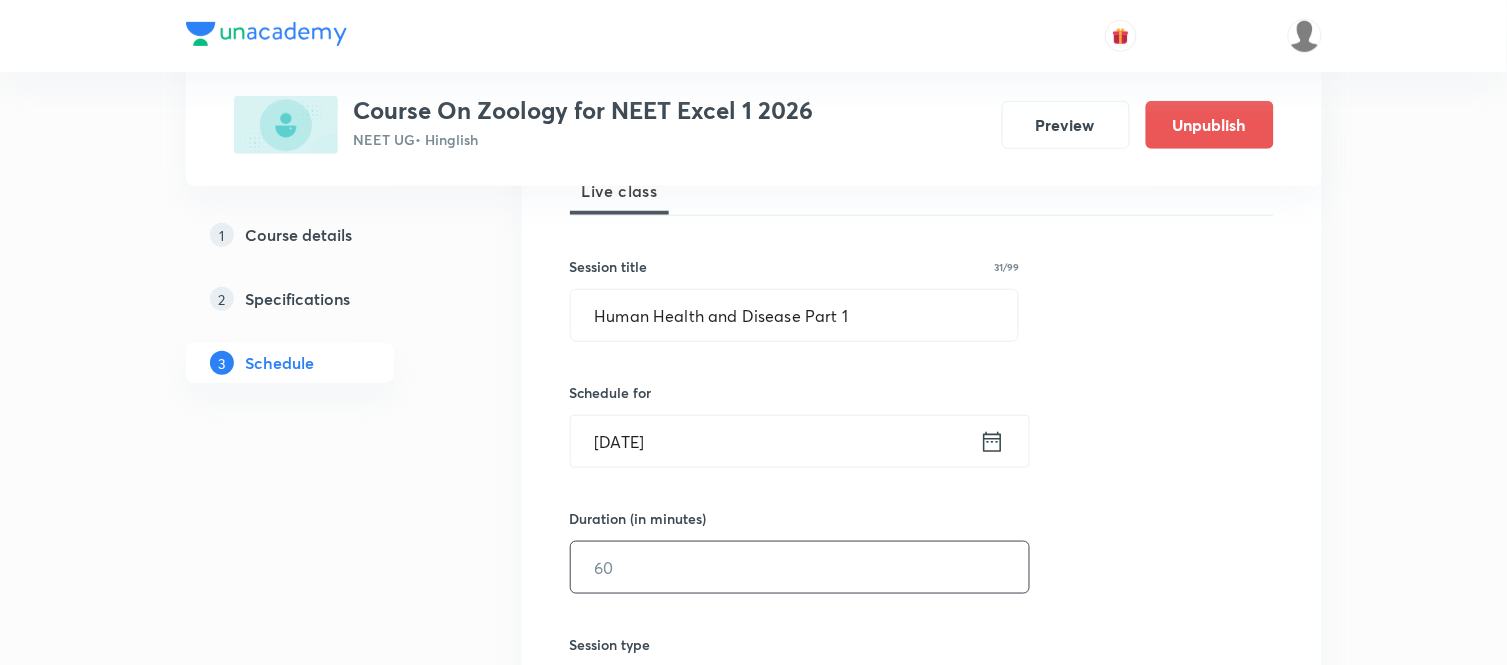 click at bounding box center [800, 567] 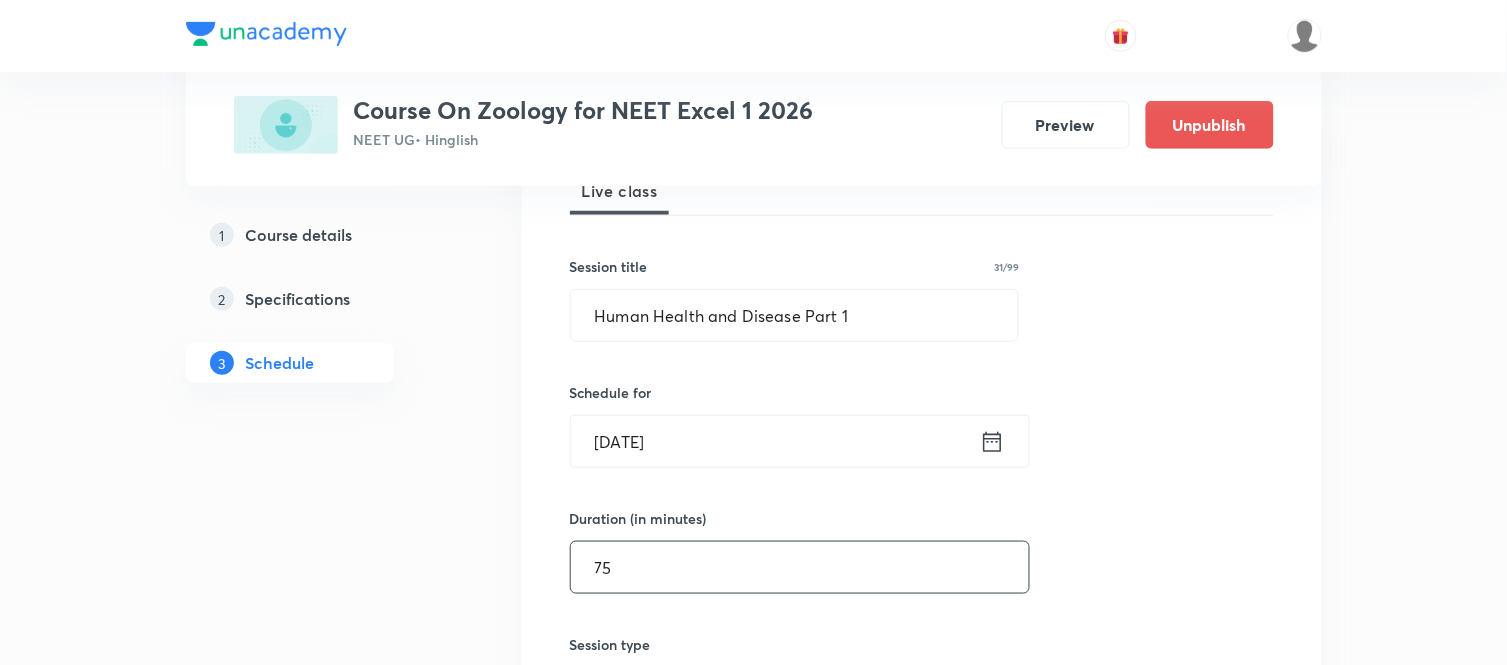 type on "75" 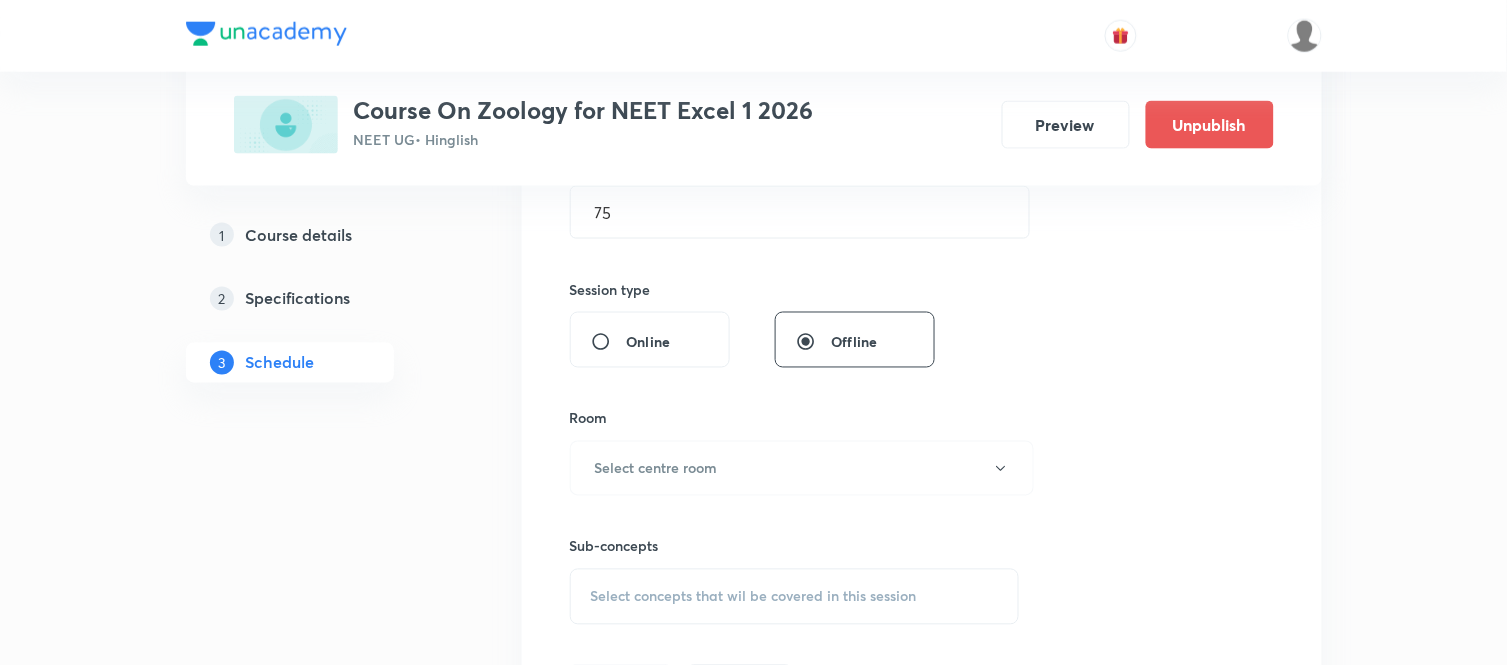 scroll, scrollTop: 711, scrollLeft: 0, axis: vertical 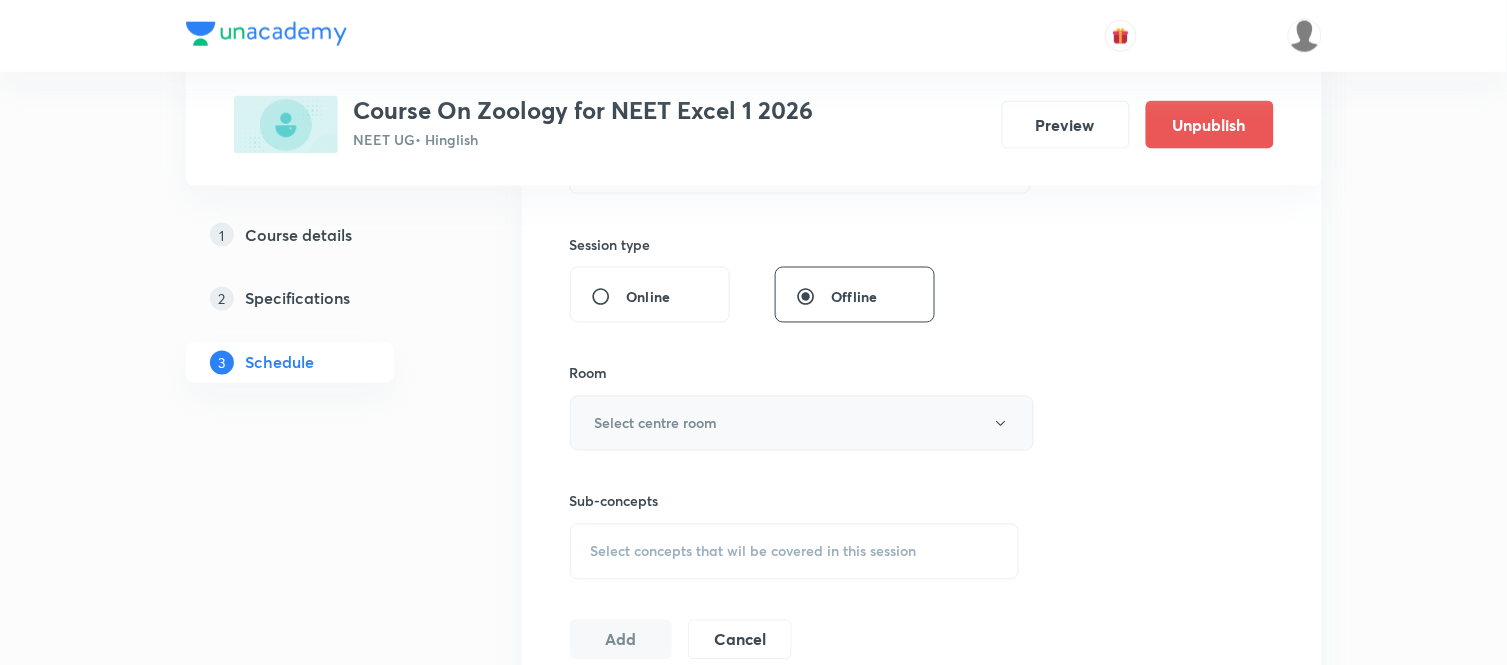 click on "Select centre room" at bounding box center (802, 423) 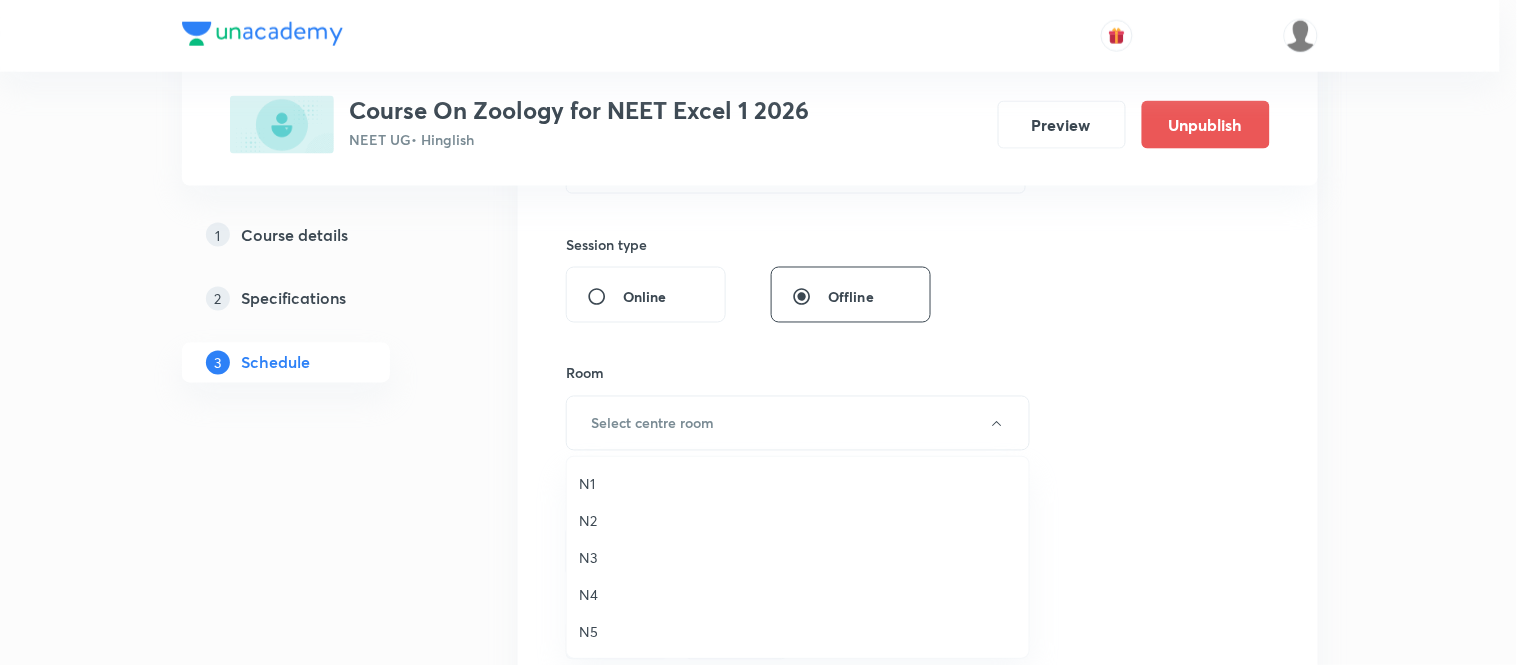 click on "N4" at bounding box center [798, 594] 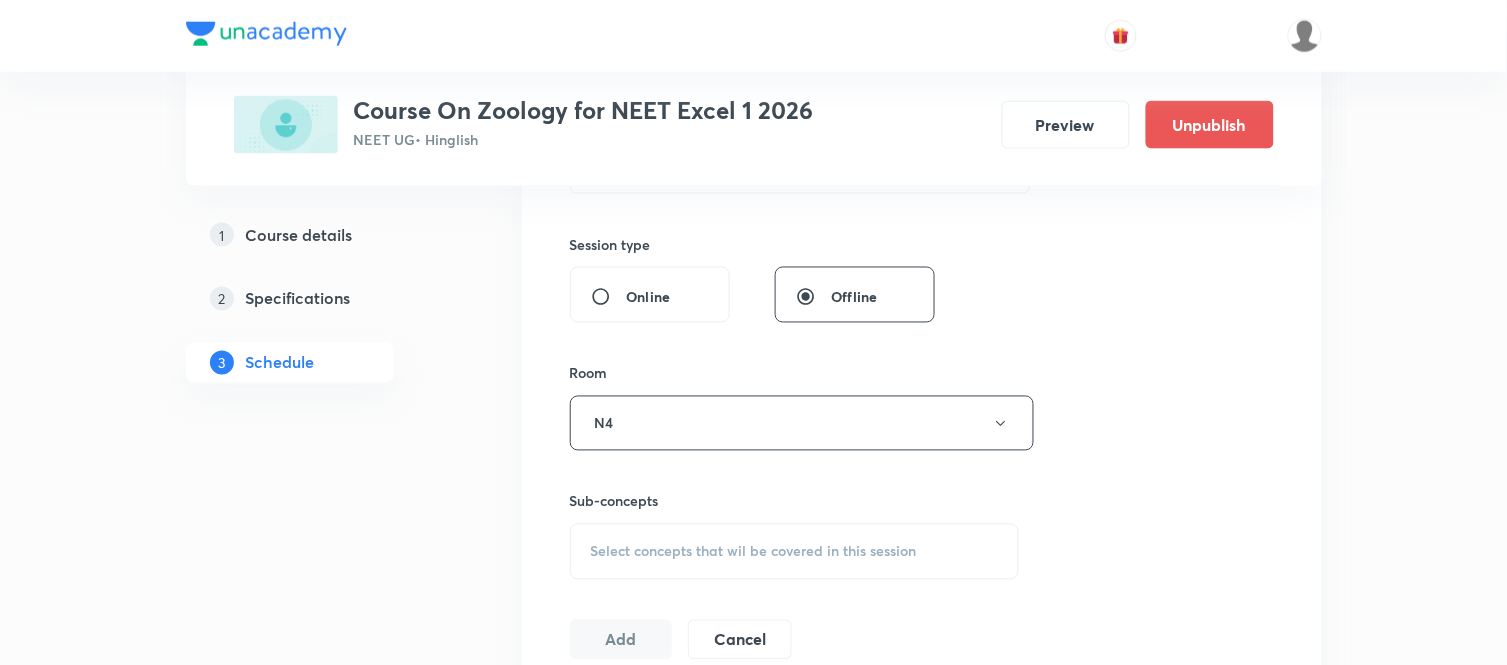click on "Session 36 Live class Session title 31/99 Human Health and Disease Part 1 ​ Schedule for [DATE], [TIME] ​ Duration (in minutes) [DURATION] ​   Session type Online Offline Room N4 Sub-concepts Select concepts that wil be covered in this session Add Cancel" at bounding box center (922, 190) 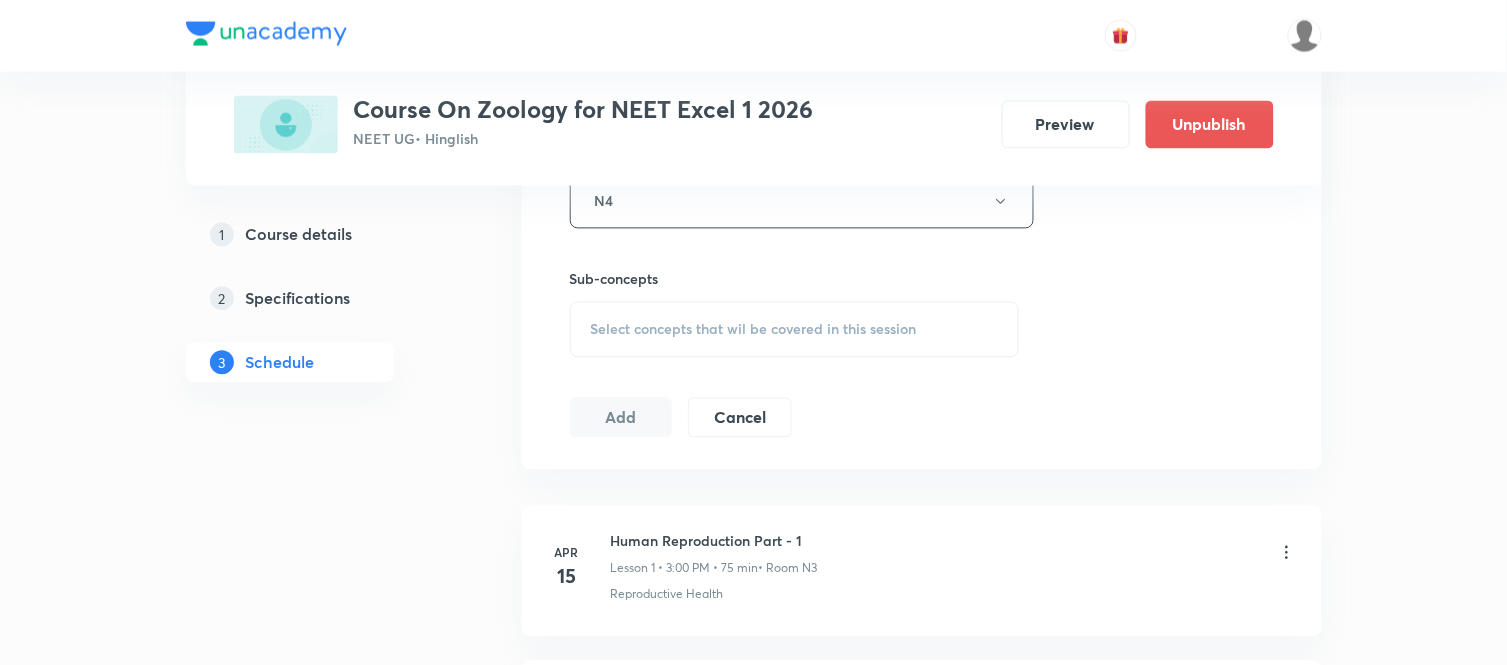 scroll, scrollTop: 977, scrollLeft: 0, axis: vertical 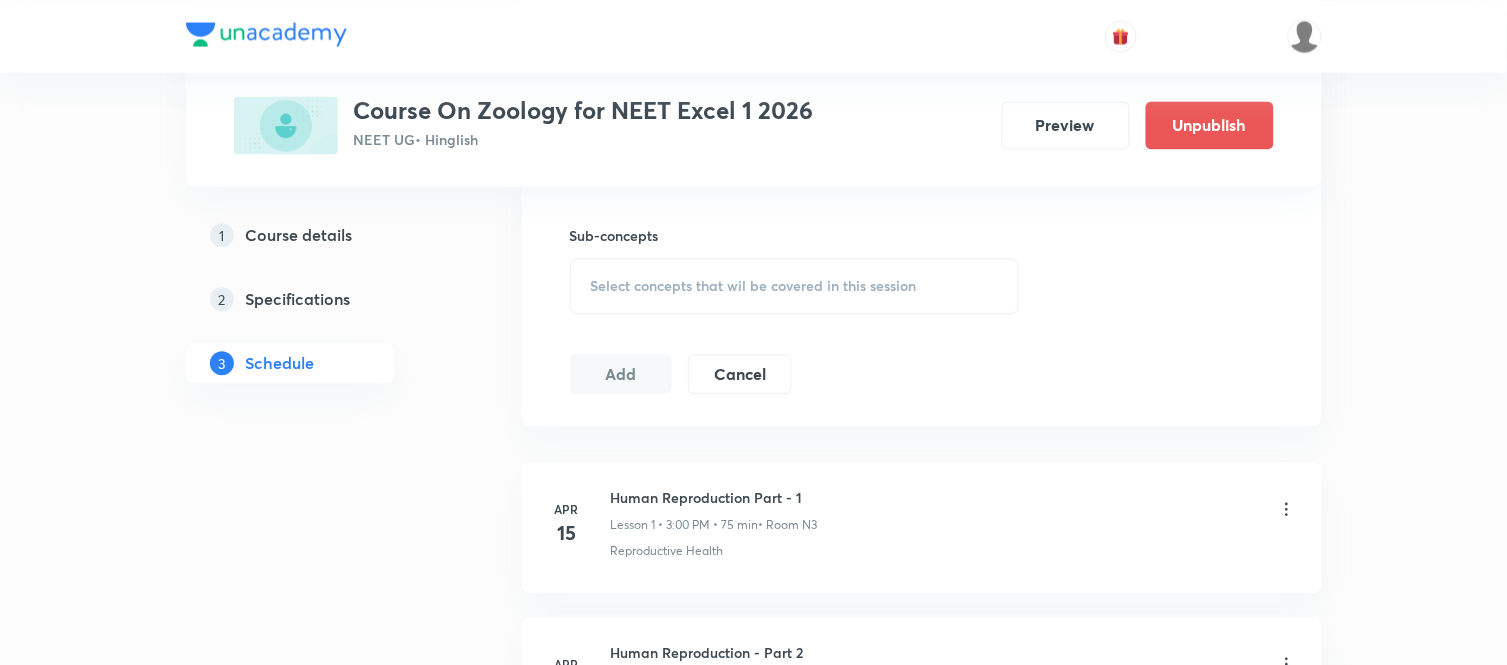 click on "Select concepts that wil be covered in this session" at bounding box center (795, 286) 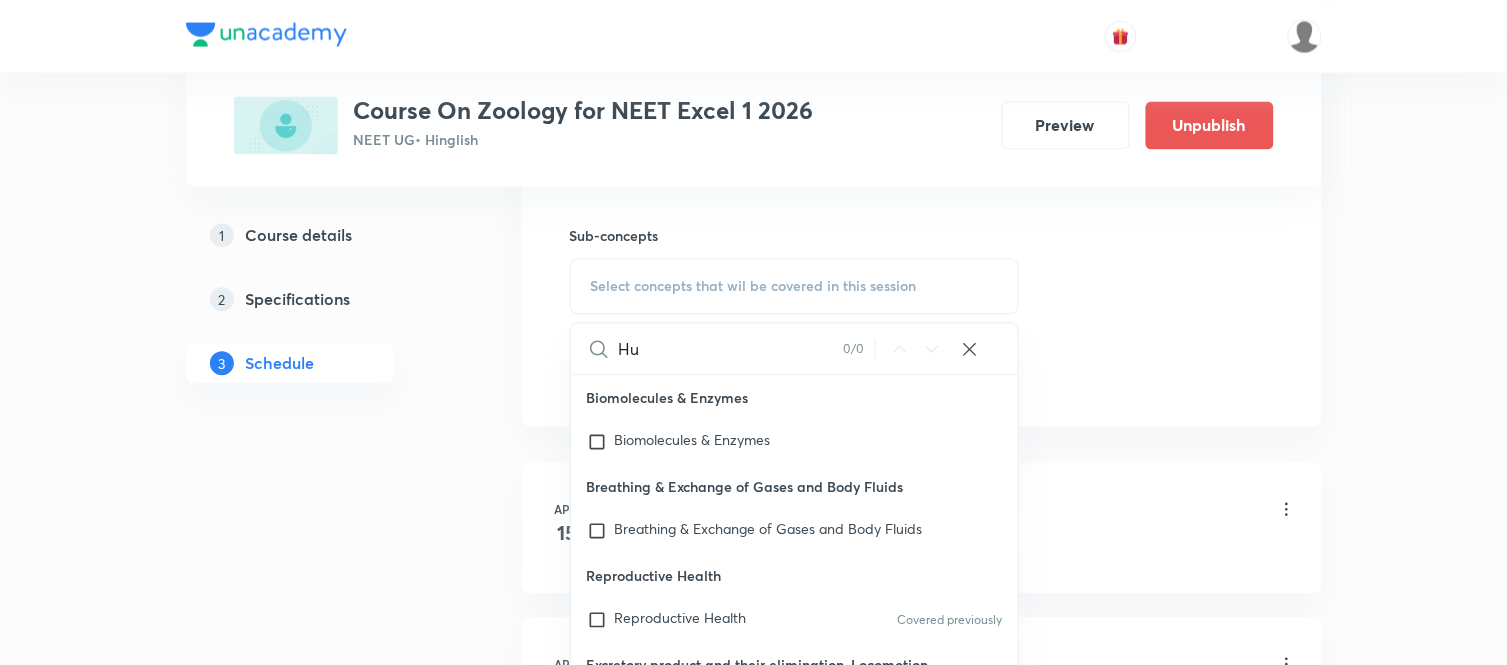 type on "H" 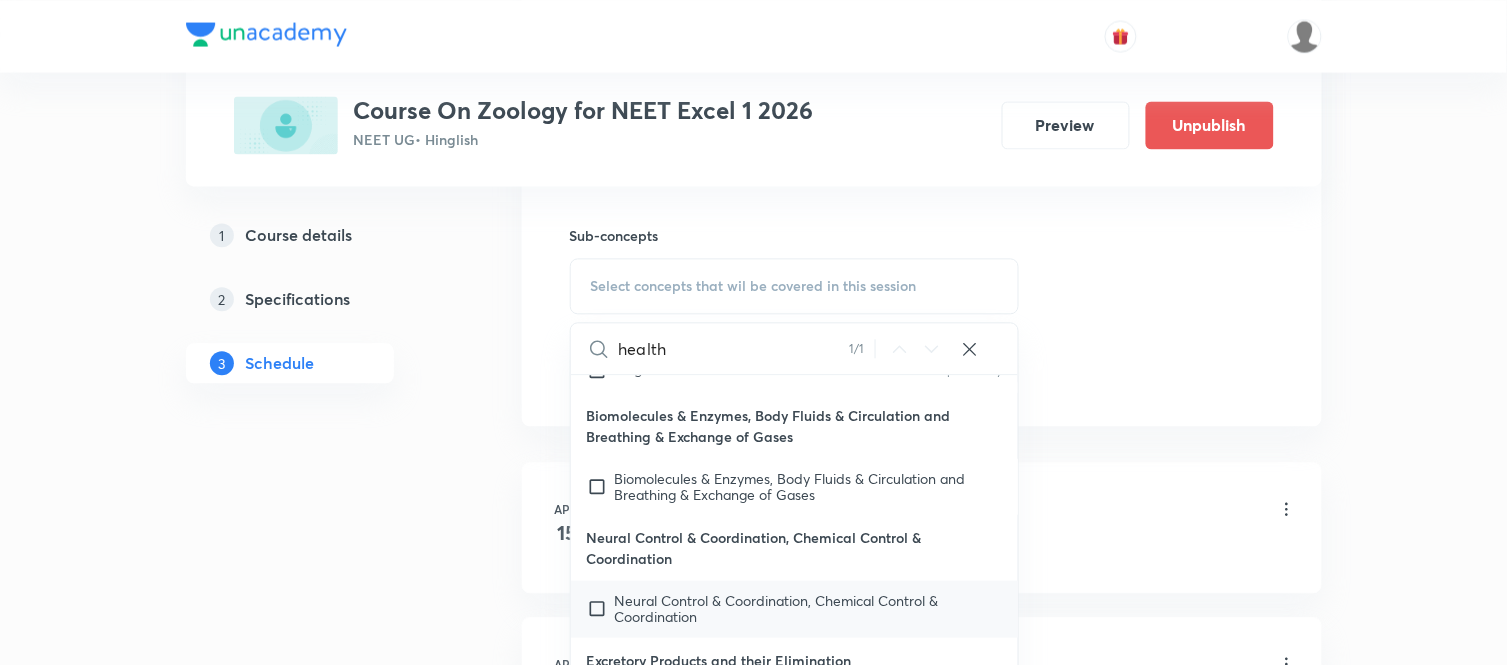 scroll, scrollTop: 133, scrollLeft: 0, axis: vertical 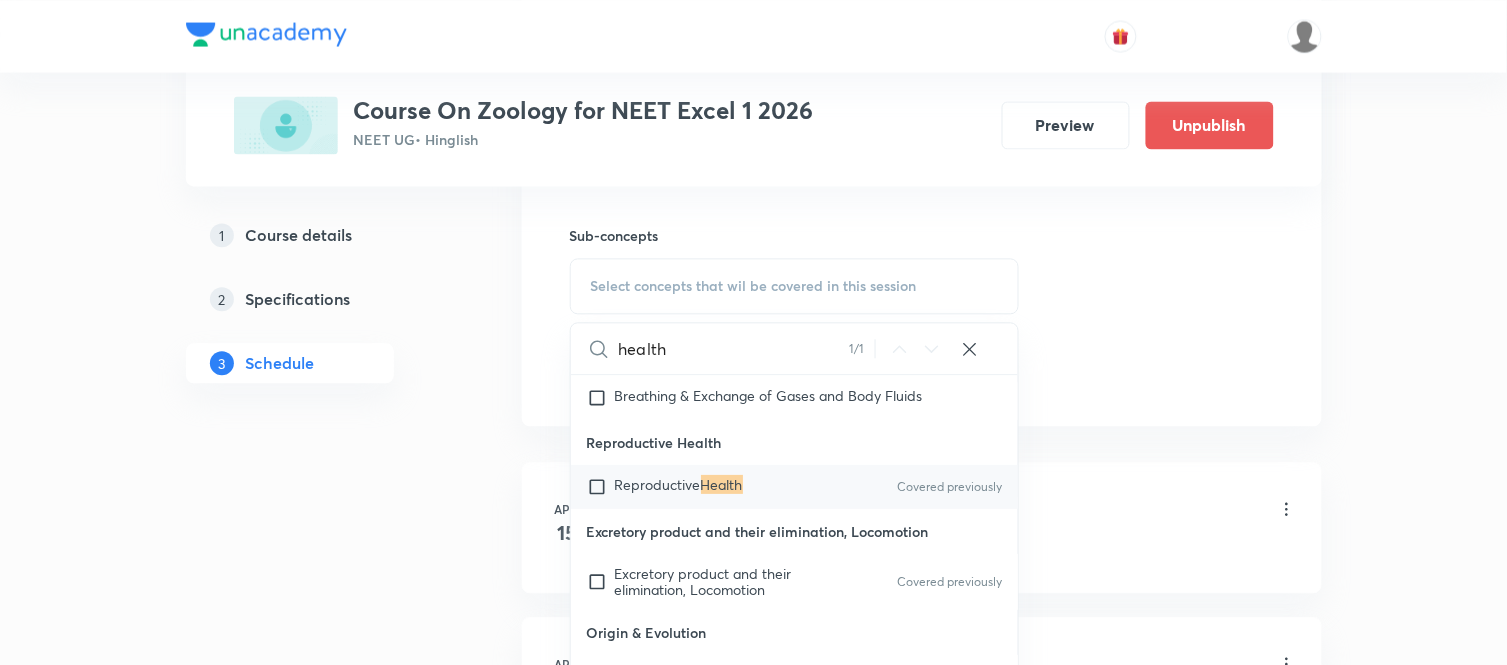 type on "health" 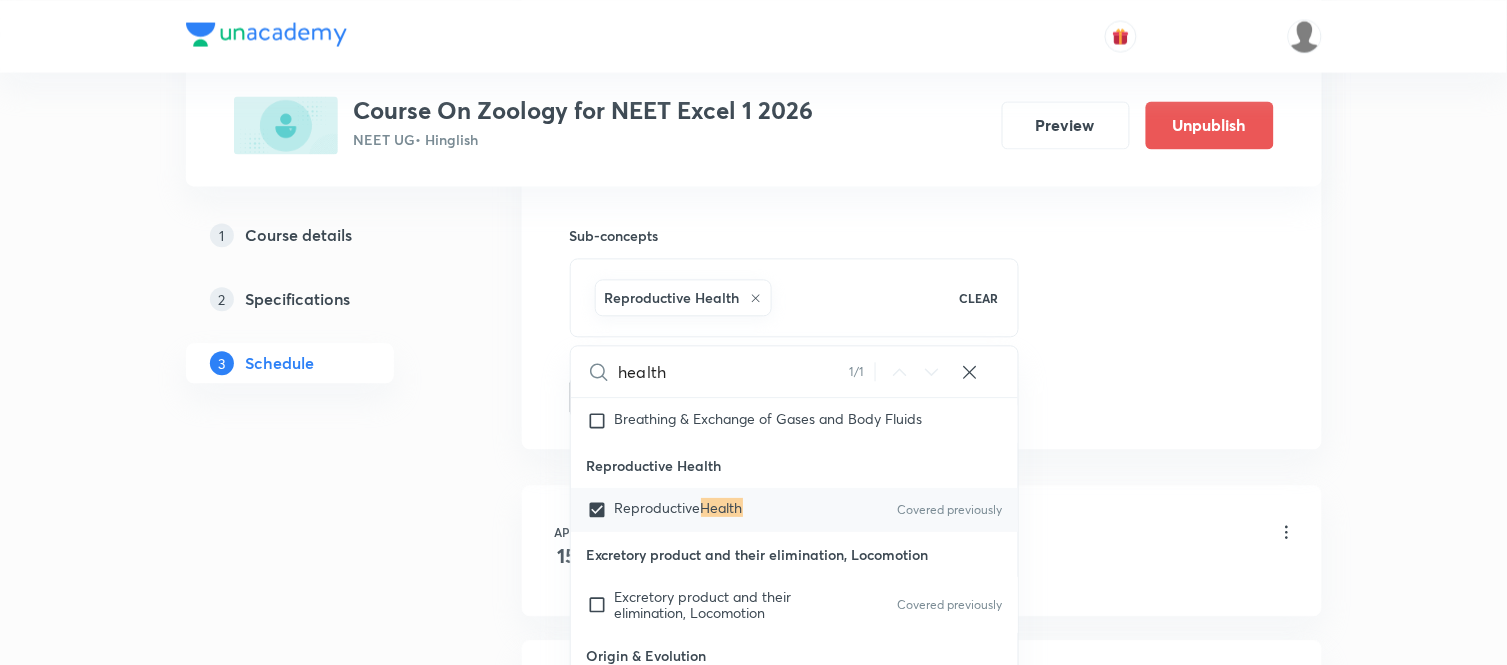 click on "Session 36 Live class Session title 31/99 Human Health and Disease Part 1 ​ Schedule for Aug 1, 2025, 10:00 AM ​ Duration (in minutes) 75 ​   Session type Online Offline Room N4 Sub-concepts Reproductive Health CLEAR health 1 / 1 ​ Biomolecules & Enzymes Biomolecules & Enzymes Breathing & Exchange of Gases and Body Fluids Breathing & Exchange of Gases and Body Fluids Reproductive Health Reproductive  Health Covered previously Excretory product and their elimination, Locomotion Excretory product and their elimination, Locomotion Covered previously Origin & Evolution Origin & Evolution Covered previously Biomolecules & Enzymes, Body Fluids & Circulation and Breathing & Exchange of Gases Biomolecules & Enzymes, Body Fluids & Circulation and Breathing & Exchange of Gases Neural Control & Coordination, Chemical Control & Coordination Neural Control & Coordination, Chemical Control & Coordination Excretory Products and their Elimination Excretory Products and their Elimination Add Cancel" at bounding box center [922, -64] 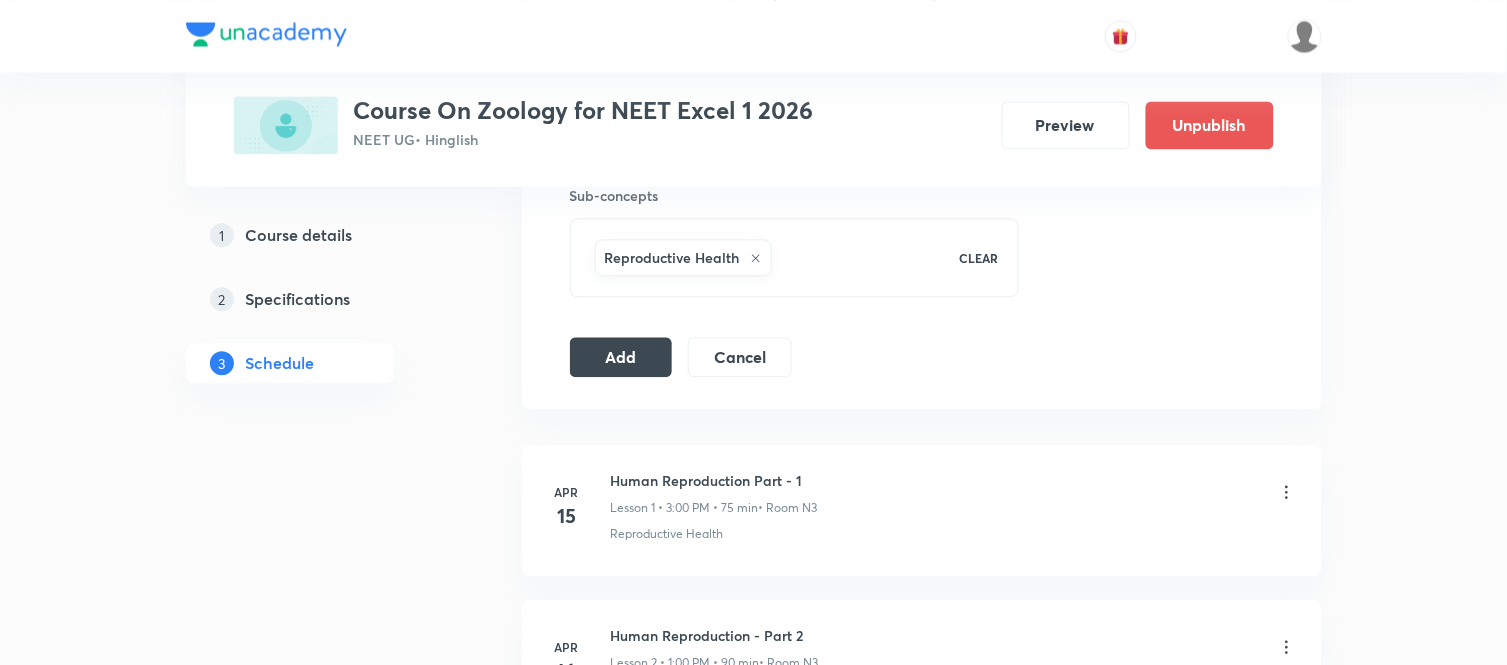 scroll, scrollTop: 973, scrollLeft: 0, axis: vertical 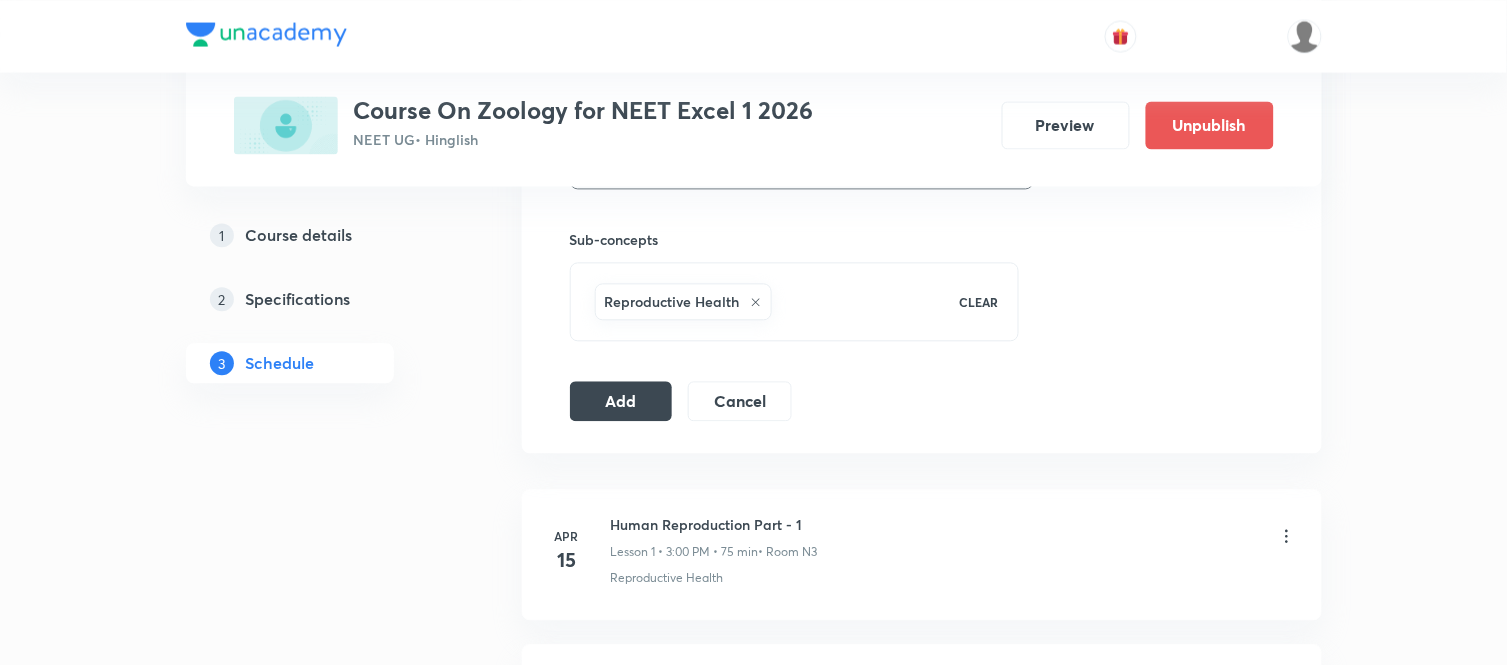 click on "Reproductive Health" at bounding box center (683, 301) 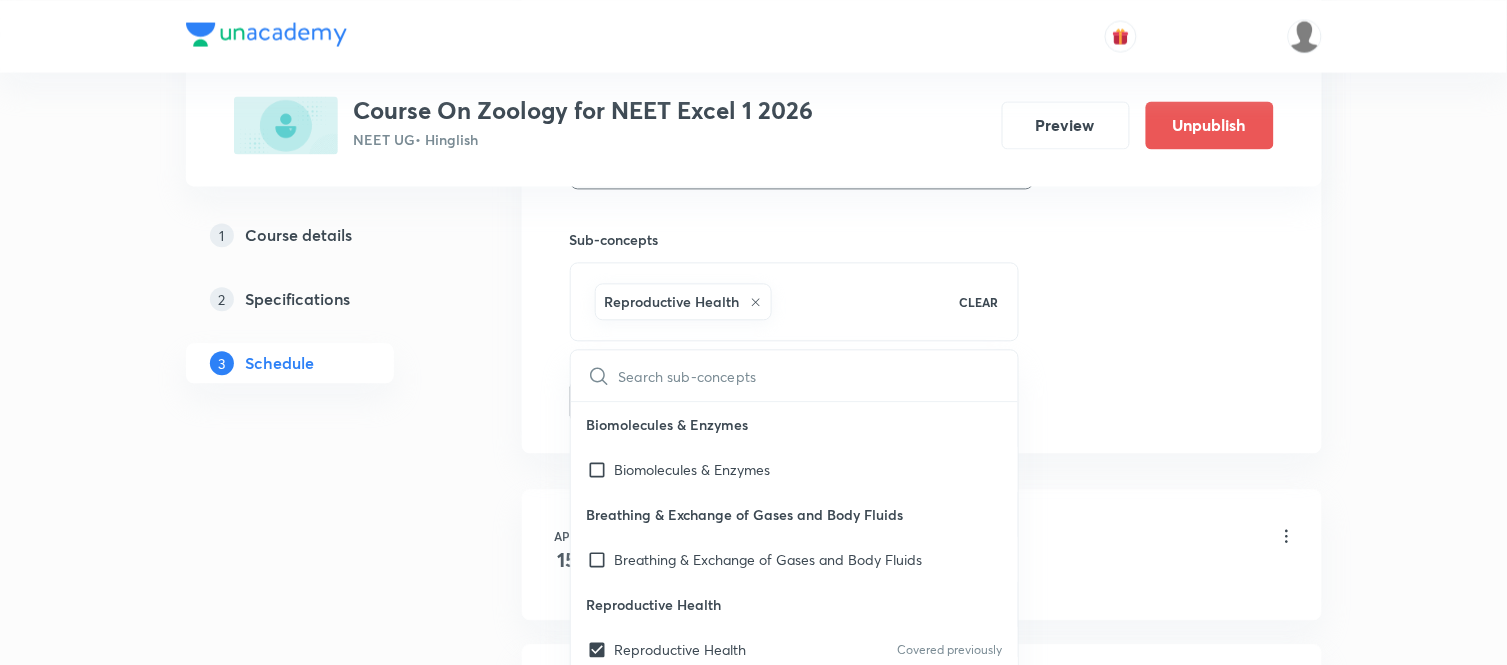 click on "Reproductive Health" at bounding box center [683, 301] 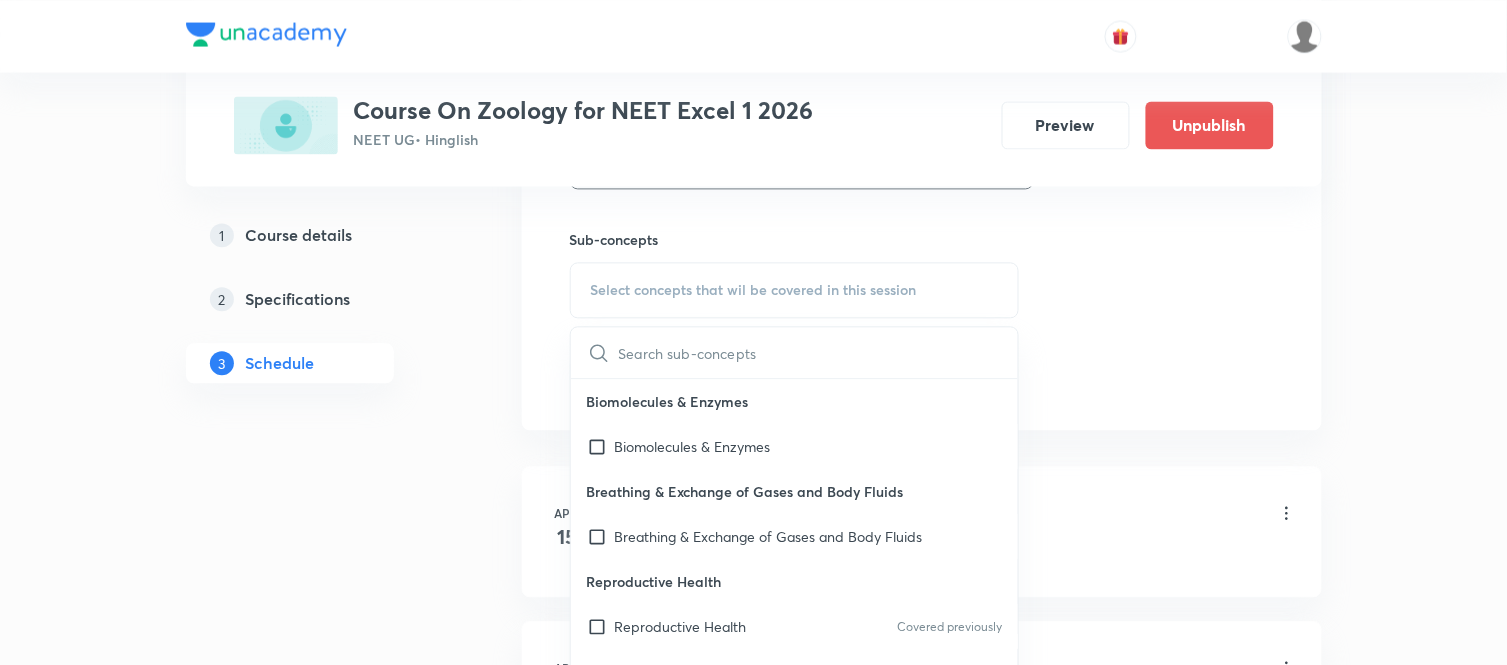 click at bounding box center [819, 352] 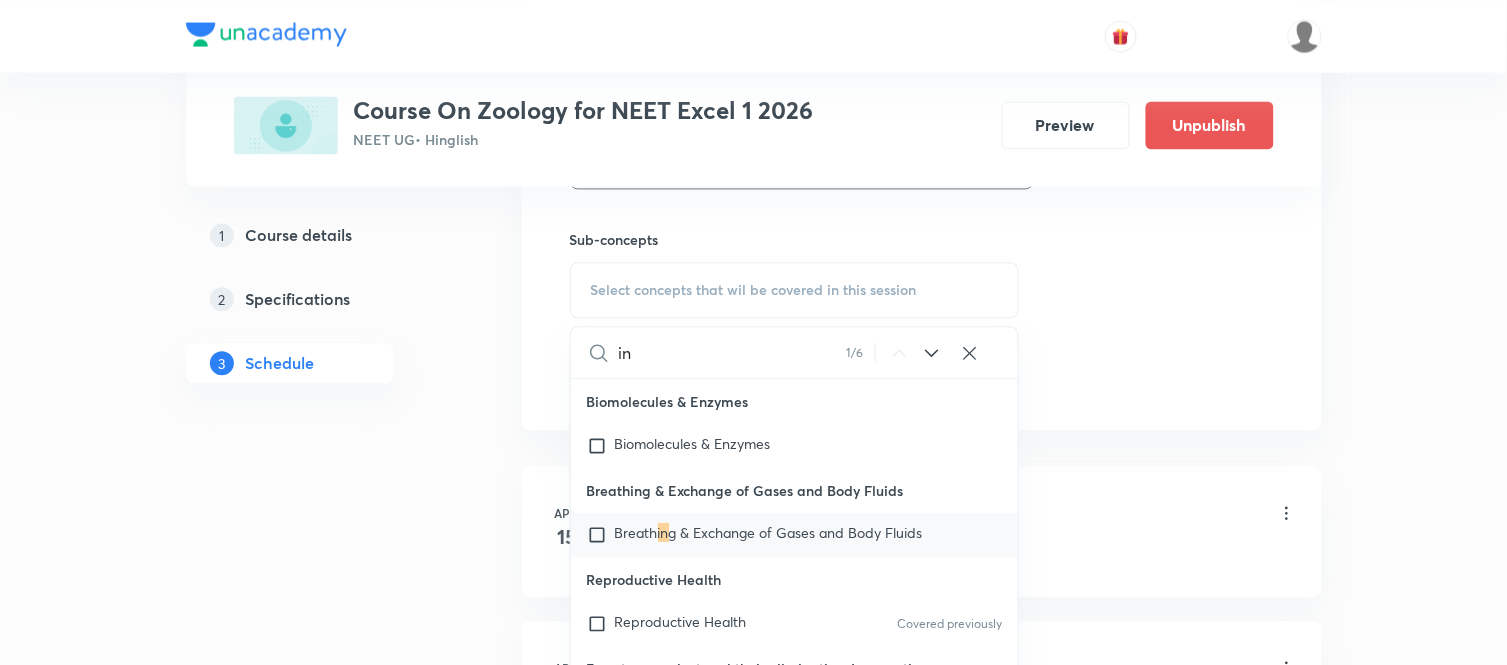 type on "i" 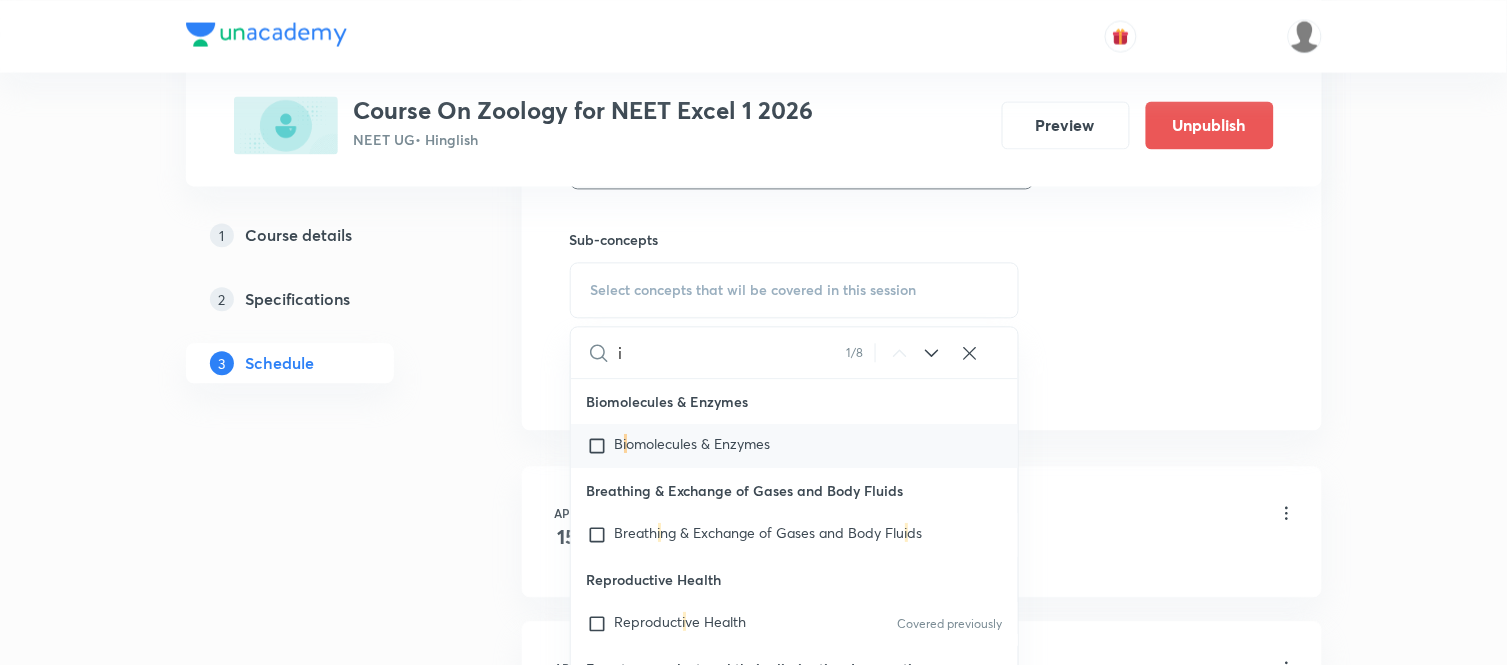 type 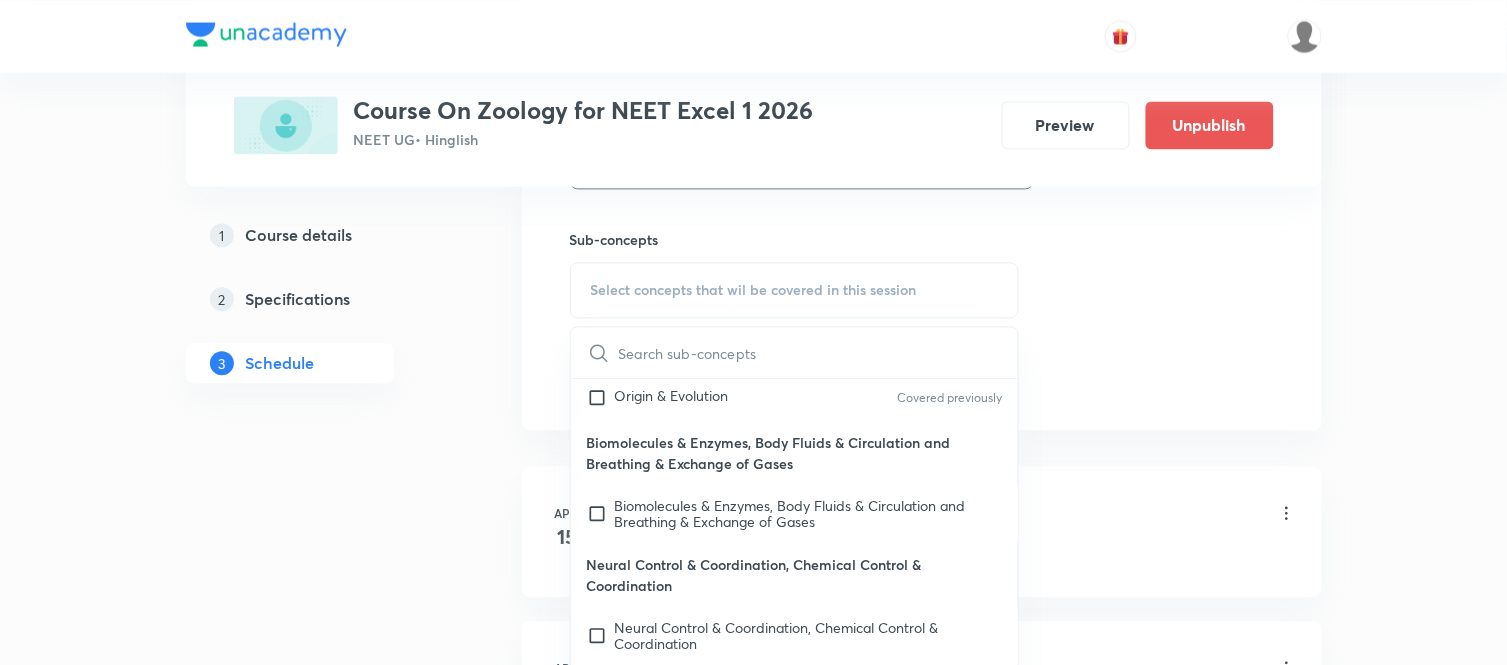 scroll, scrollTop: 440, scrollLeft: 0, axis: vertical 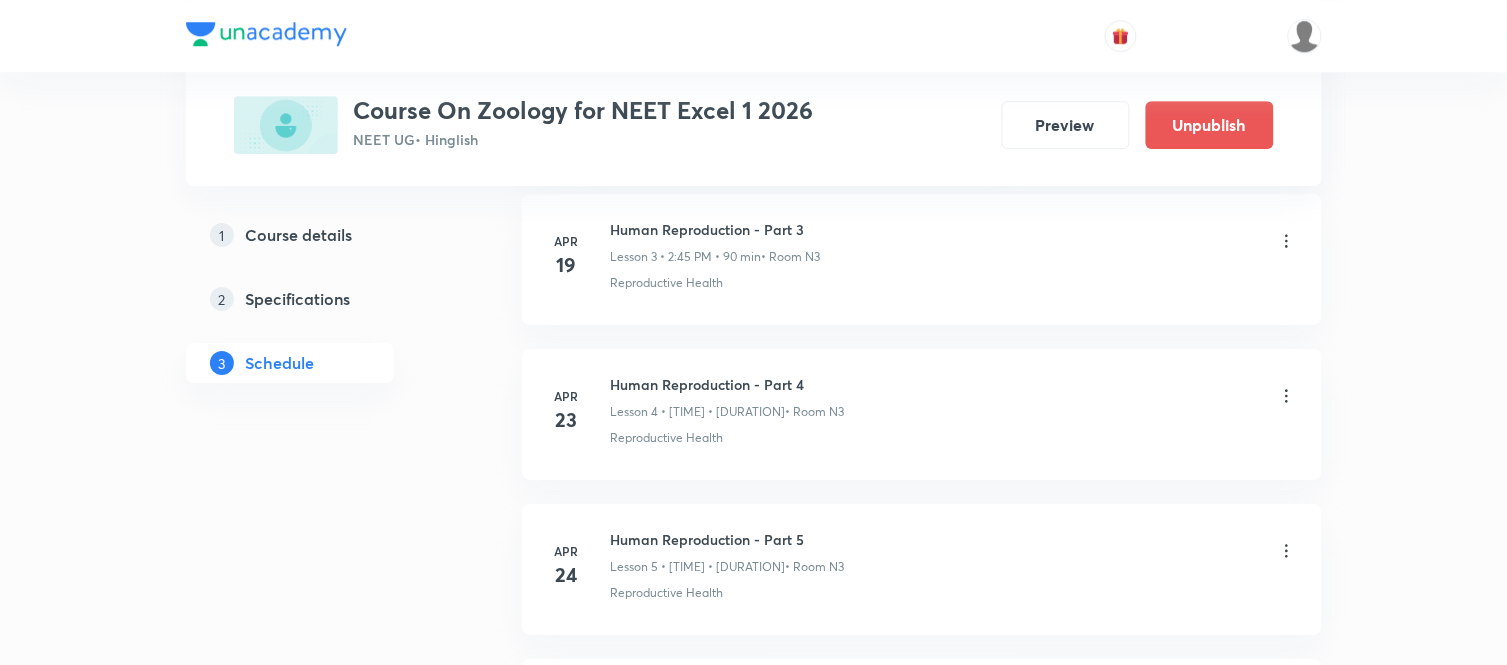 click on "Plus Courses Course On Zoology for NEET Excel 1 2026 NEET UG  • Hinglish Preview Unpublish 1 Course details 2 Specifications 3 Schedule Schedule 35  classes Session  36 Live class Session title 31/99 Human Health and Disease Part 1 ​ Schedule for [DATE], [TIME] ​ Duration (in minutes) [DURATION] ​   Session type Online Offline Room N4 Sub-concepts Select concepts that wil be covered in this session ​ Biomolecules & Enzymes Biomolecules & Enzymes Breathing & Exchange of Gases and Body Fluids Breathing & Exchange of Gases and Body Fluids Reproductive Health Reproductive Health Covered previously Excretory product and their elimination, Locomotion Excretory product and their elimination, Locomotion Covered previously Origin & Evolution Origin & Evolution Covered previously Biomolecules & Enzymes, Body Fluids & Circulation and Breathing & Exchange of Gases Biomolecules & Enzymes, Body Fluids & Circulation and Breathing & Exchange of Gases Neural Control & Coordination, Chemical Control & Coordination Add" at bounding box center [753, 1959] 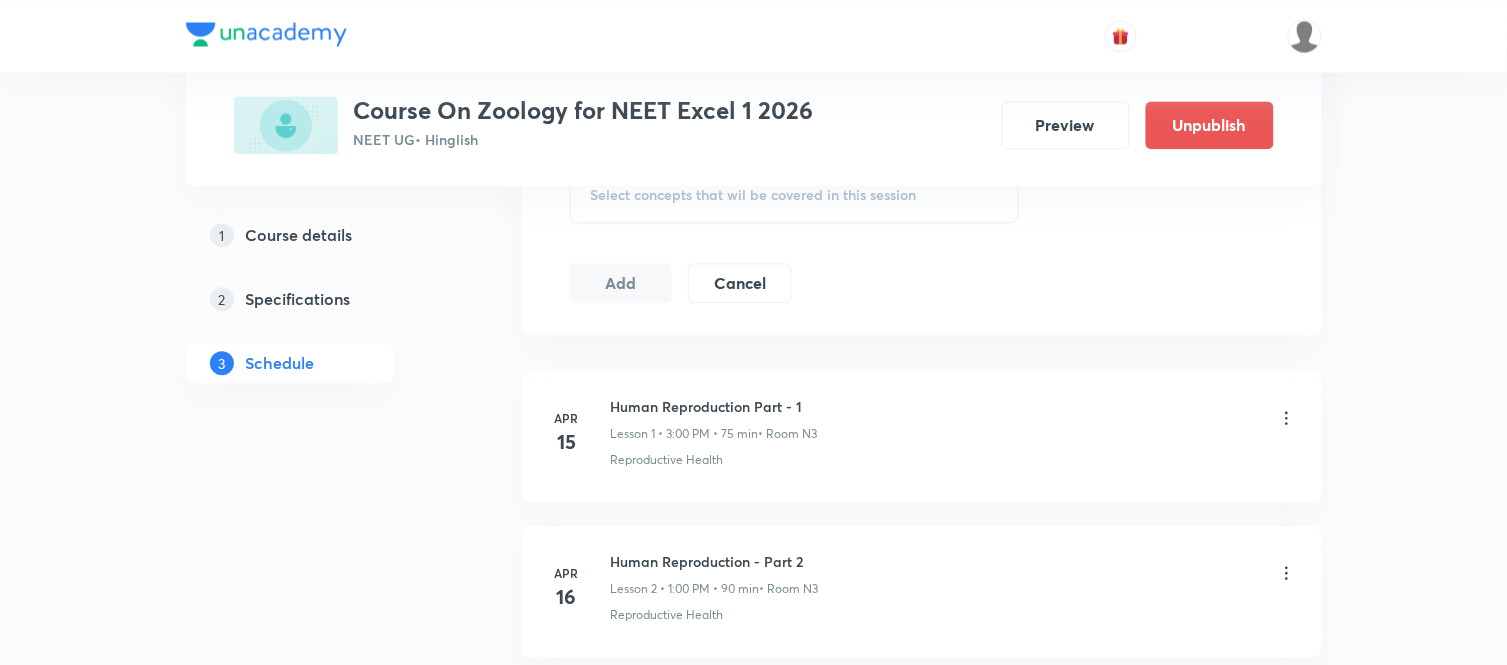 scroll, scrollTop: 1066, scrollLeft: 0, axis: vertical 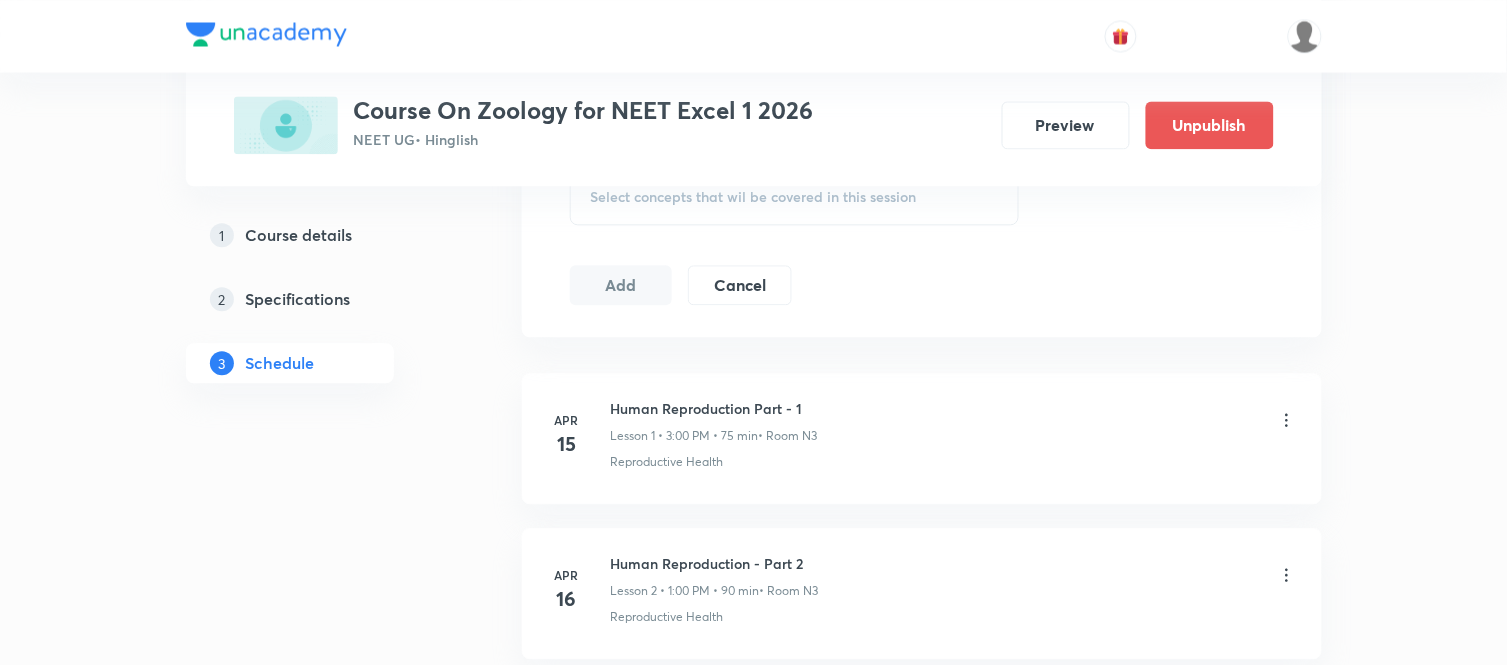 click on "Select concepts that wil be covered in this session" at bounding box center (754, 197) 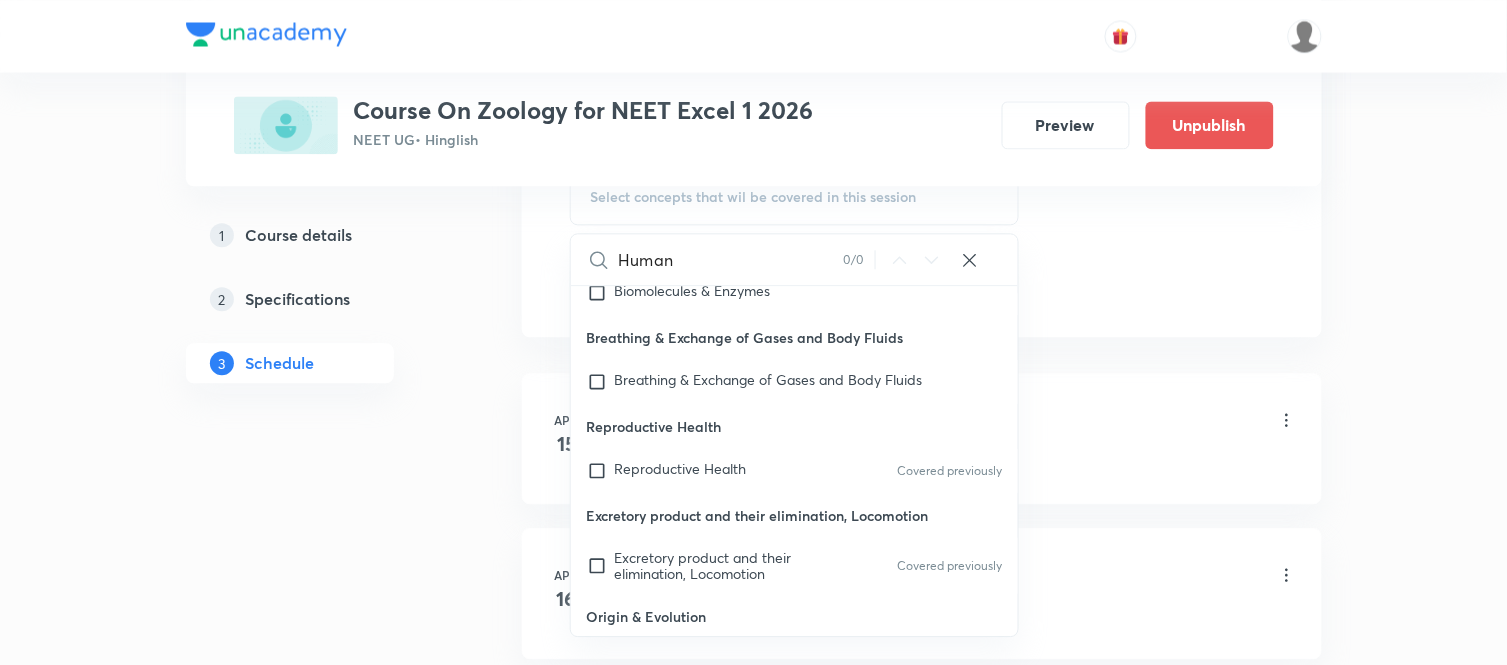 scroll, scrollTop: 54, scrollLeft: 0, axis: vertical 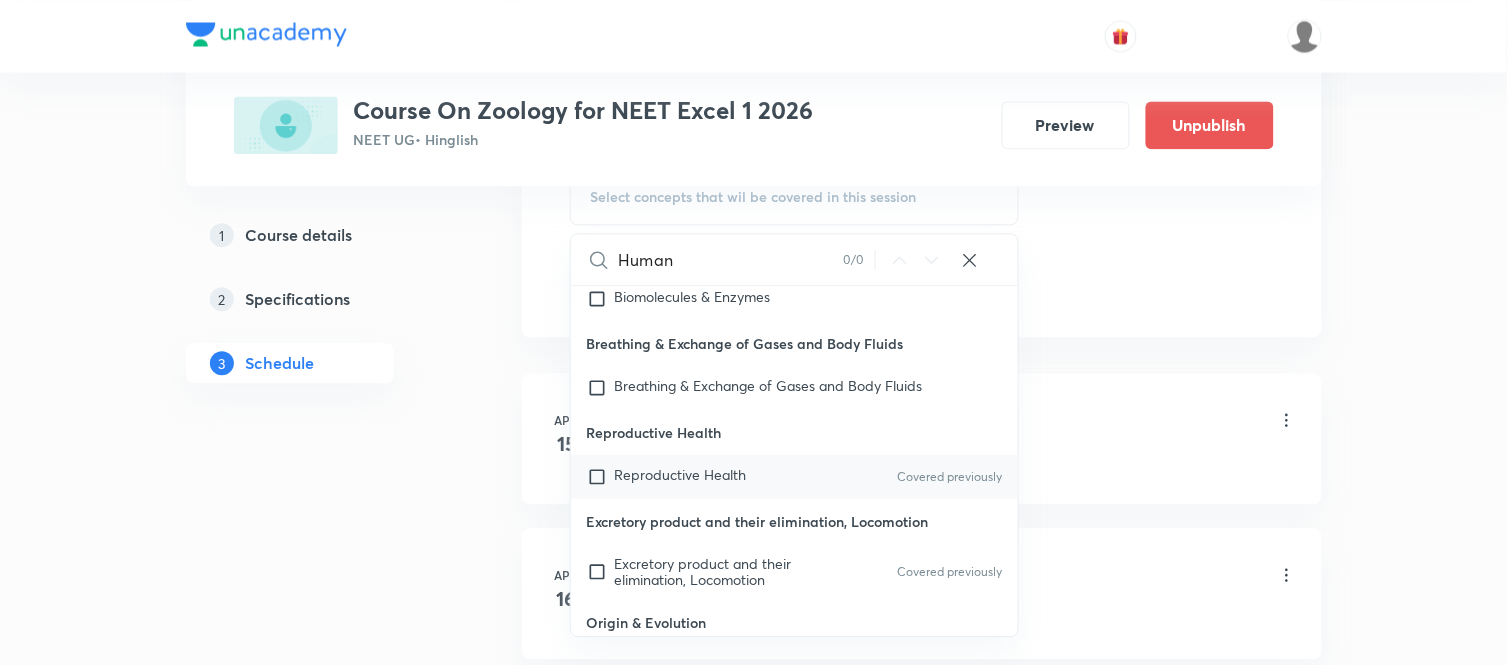 type on "Human" 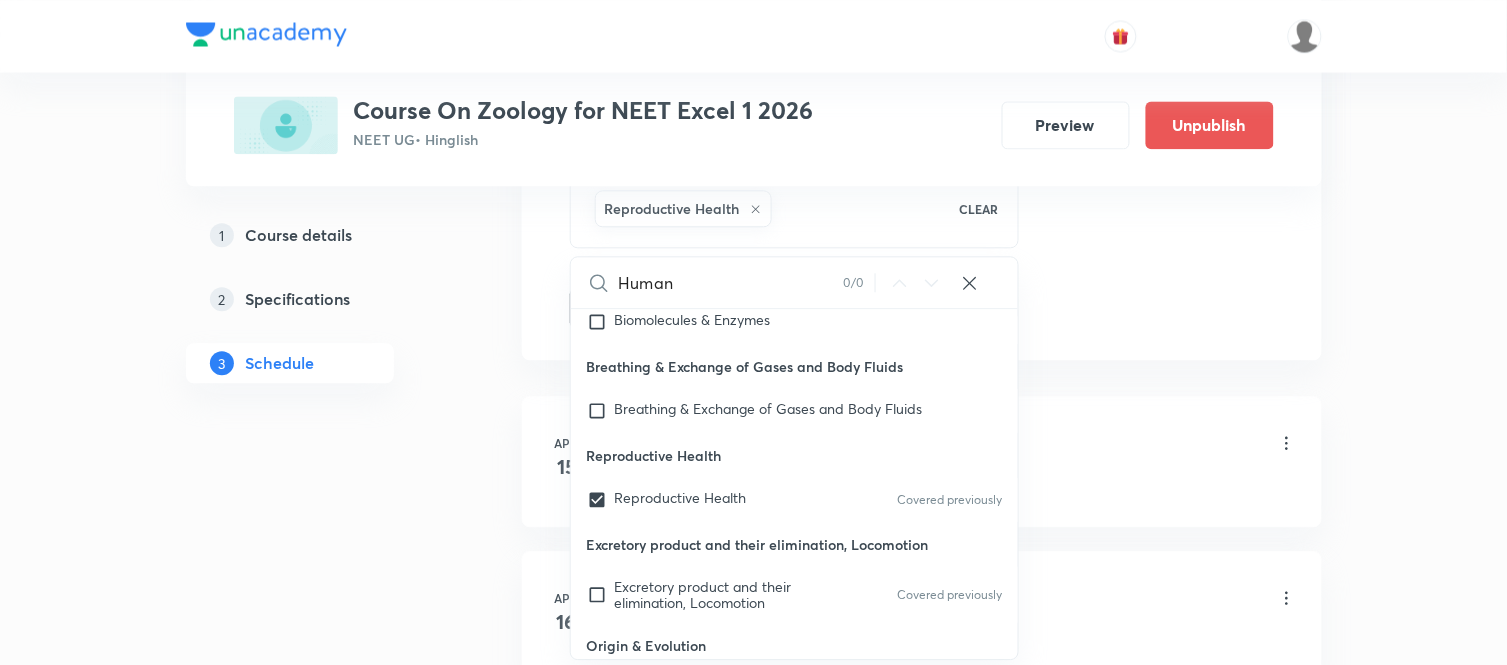 click on "Session 36 Live class Session title 31/99 Human Health and Disease Part 1 ​ Schedule for [DATE], [TIME] ​ Duration (in minutes) [DURATION] ​   Session type Online Offline Room N4 Sub-concepts Reproductive Health CLEAR Human 0 / 0 ​ Biomolecules & Enzymes Biomolecules & Enzymes Breathing & Exchange of Gases and Body Fluids Breathing & Exchange of Gases and Body Fluids Reproductive Health Reproductive Health Covered previously Excretory product and their elimination, Locomotion Excretory product and their elimination, Locomotion Covered previously Origin & Evolution Origin & Evolution Covered previously Biomolecules & Enzymes, Body Fluids & Circulation and Breathing & Exchange of Gases Biomolecules & Enzymes, Body Fluids & Circulation and Breathing & Exchange of Gases Neural Control & Coordination, Chemical Control & Coordination Neural Control & Coordination, Chemical Control & Coordination Excretory Products and their Elimination Excretory Products and their Elimination Add Cancel" at bounding box center (922, -153) 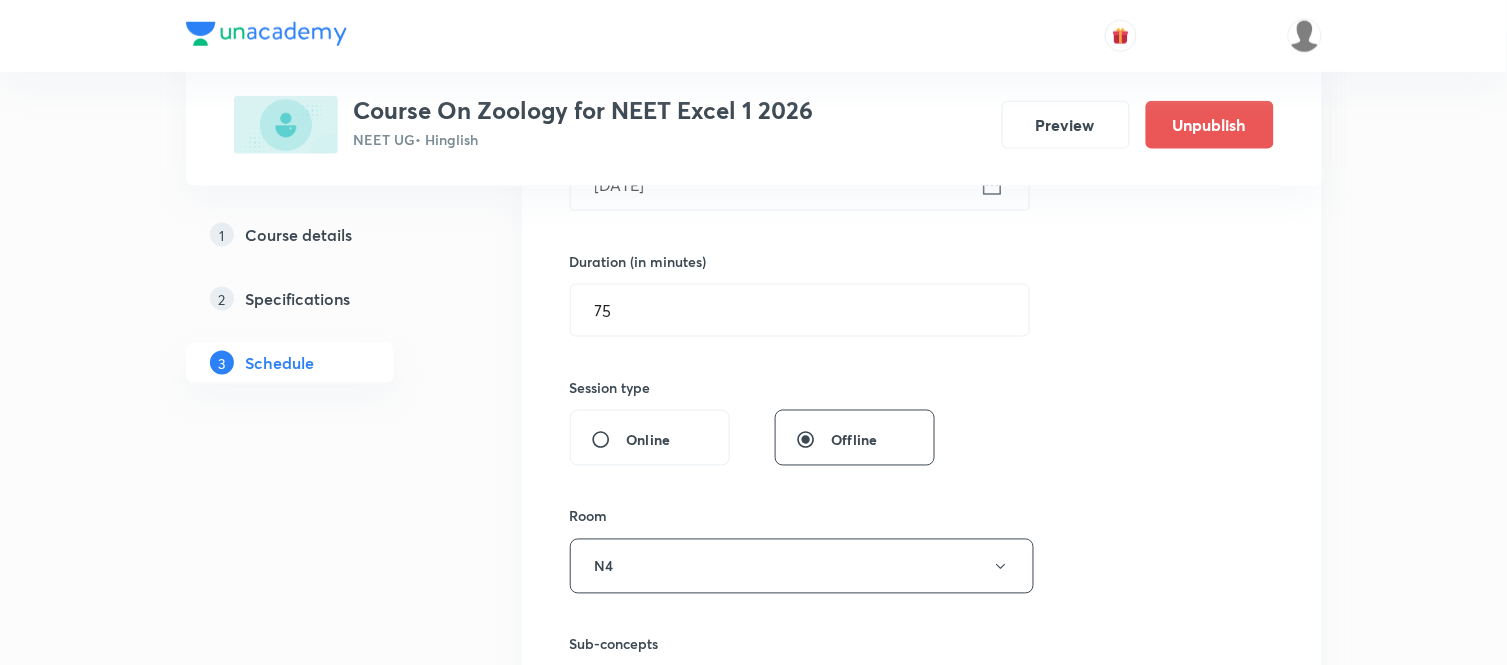 scroll, scrollTop: 1151, scrollLeft: 0, axis: vertical 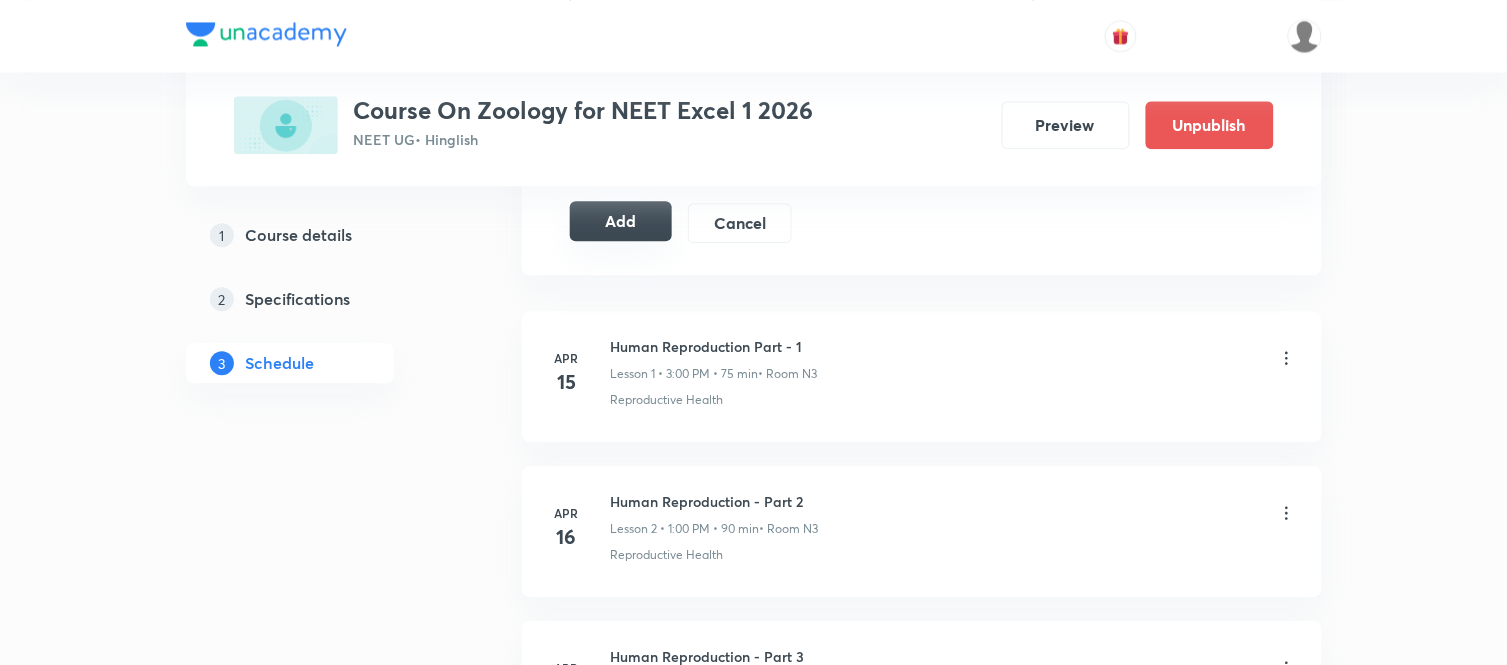 click on "Add" at bounding box center [621, 221] 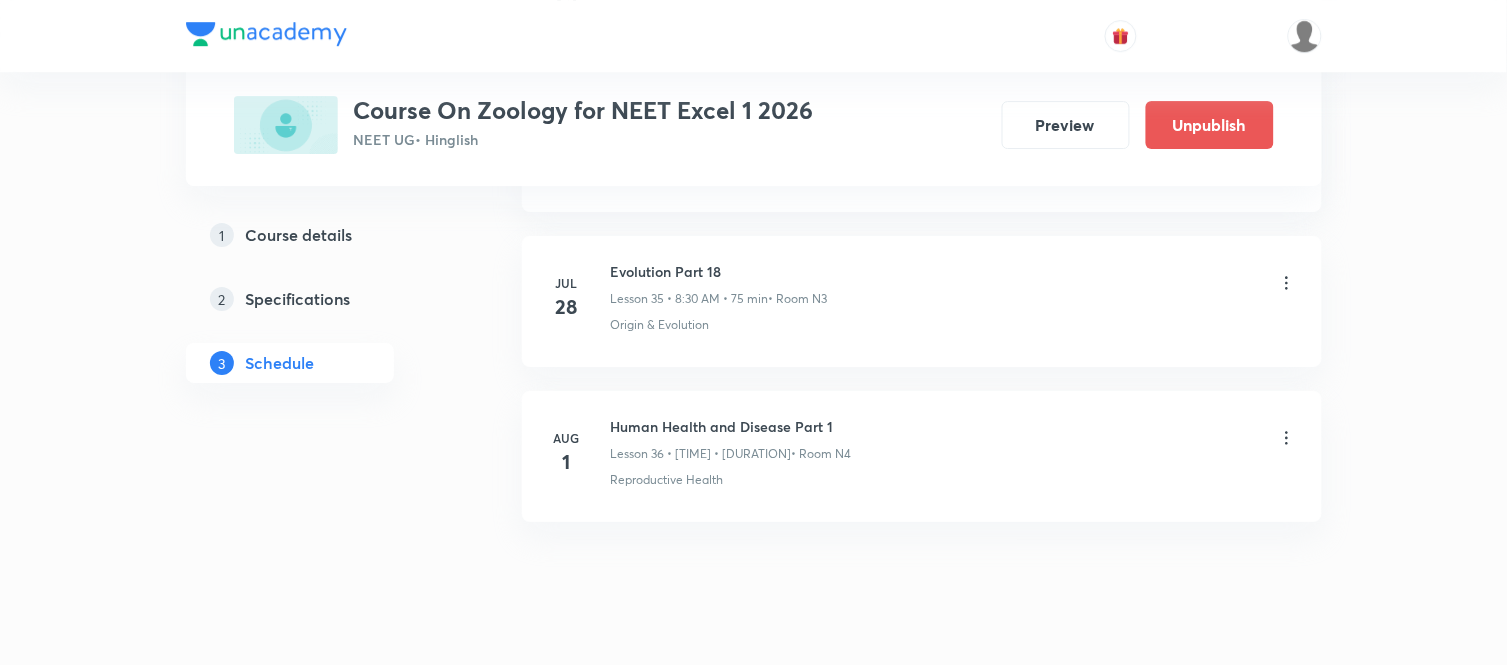 scroll, scrollTop: 5604, scrollLeft: 0, axis: vertical 